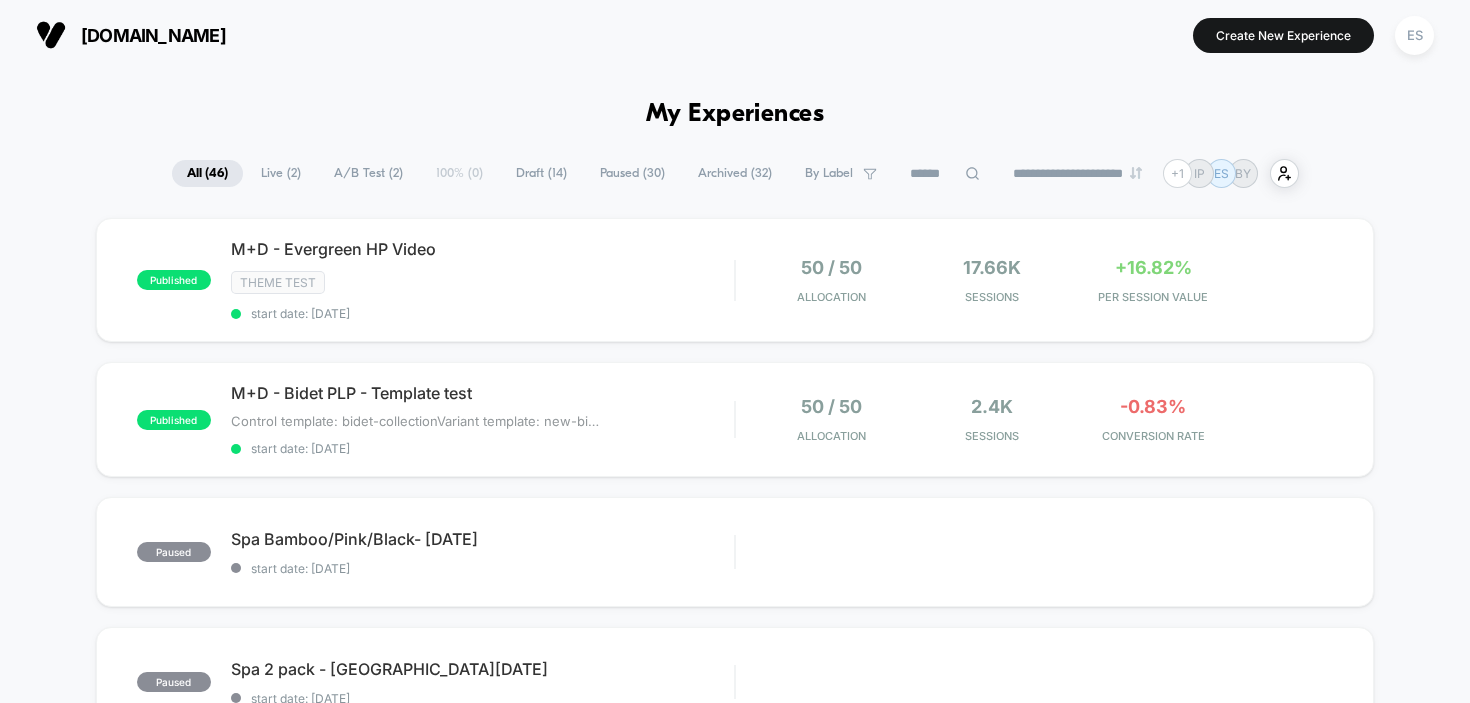 scroll, scrollTop: 0, scrollLeft: 0, axis: both 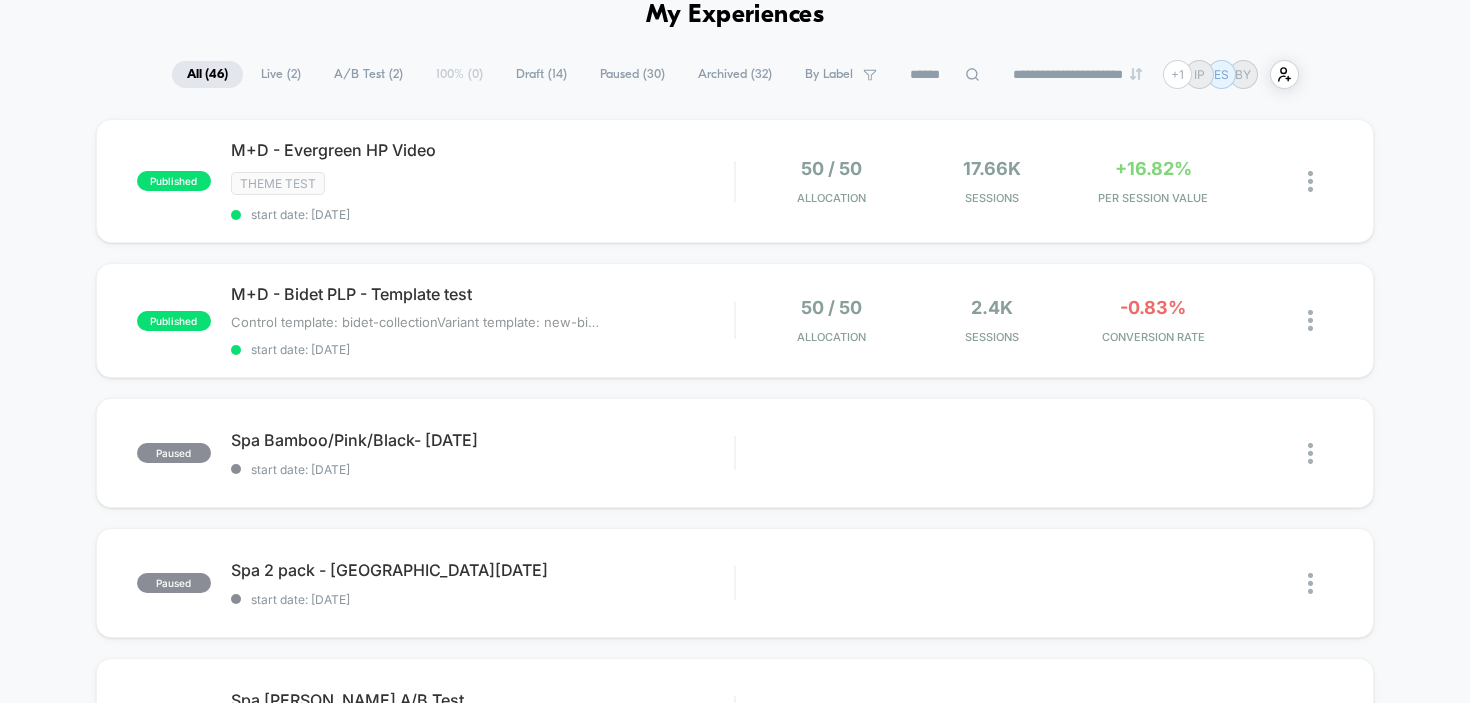 click on "Draft ( 14 )" at bounding box center [541, 74] 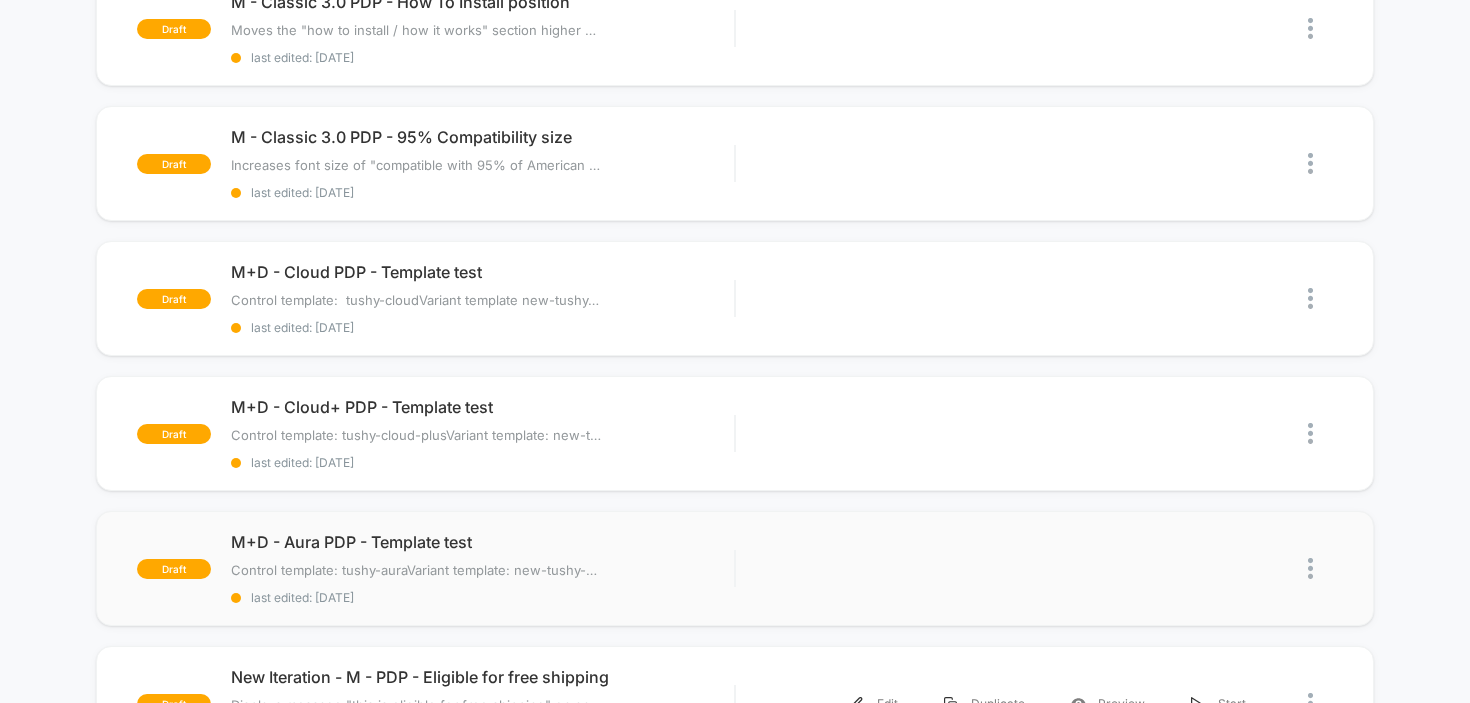 scroll, scrollTop: 402, scrollLeft: 0, axis: vertical 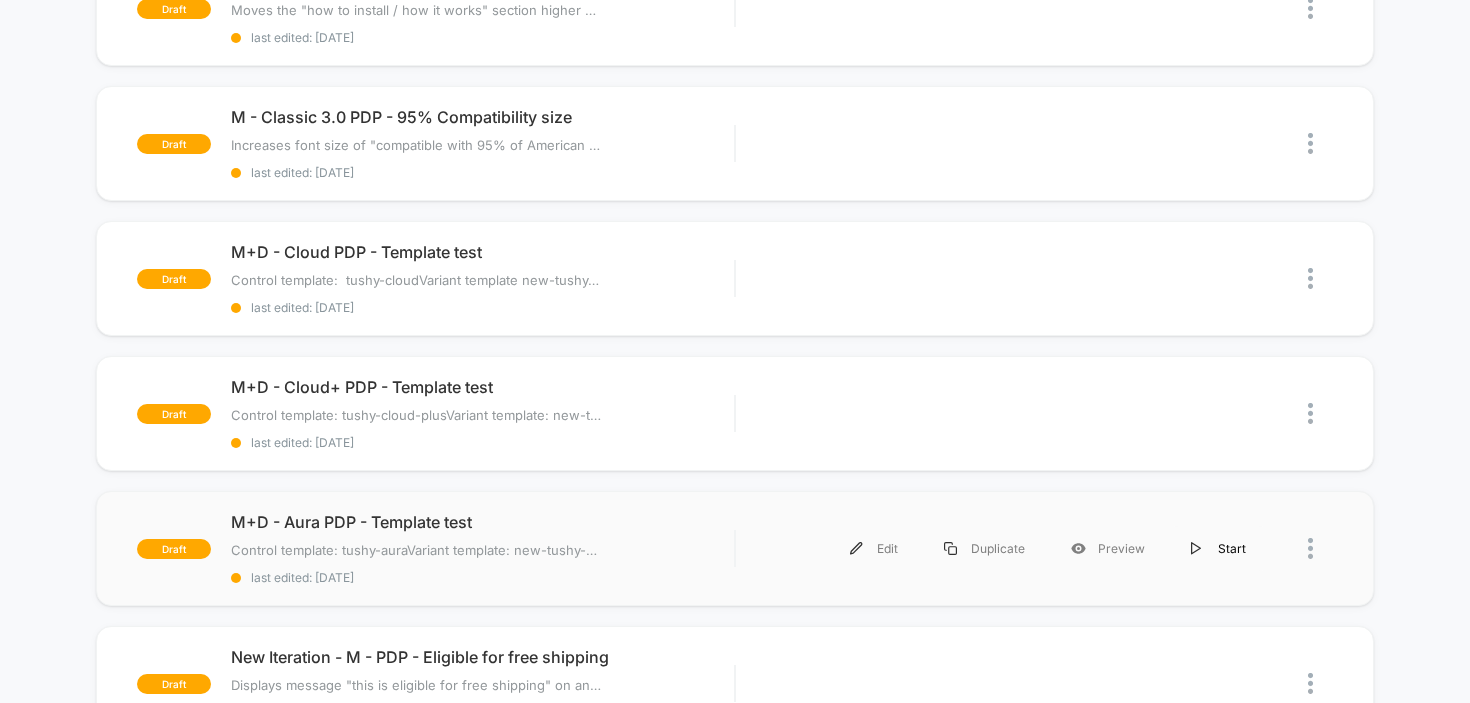 click on "Start" at bounding box center [1218, 548] 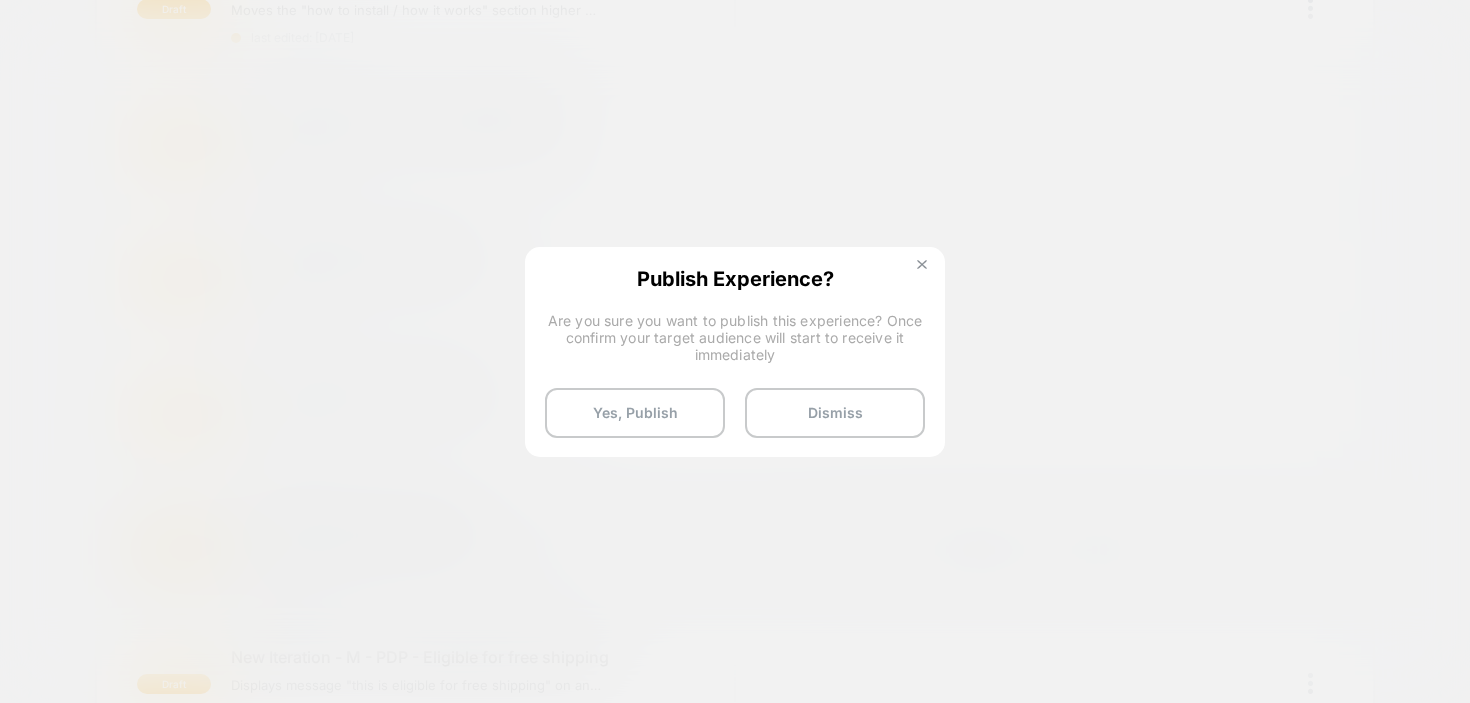 click at bounding box center (922, 265) 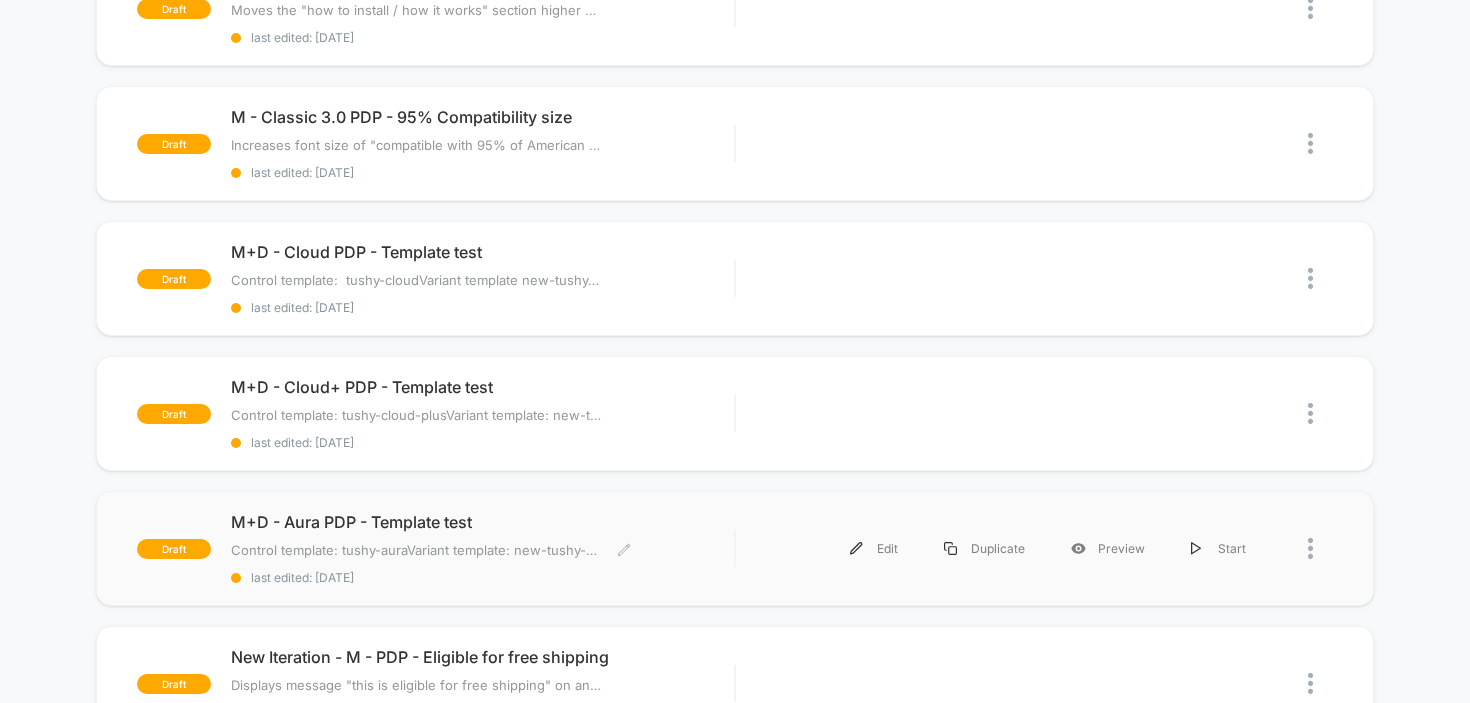 click on "M+D - Aura PDP - Template test Control template:  tushy-aura Variant template: ﻿ new-tushy-aura-a-b Click to edit experience details Control template: tushy-auraVariant template: ﻿new-tushy-aura-a-b last edited: [DATE]" at bounding box center (483, 548) 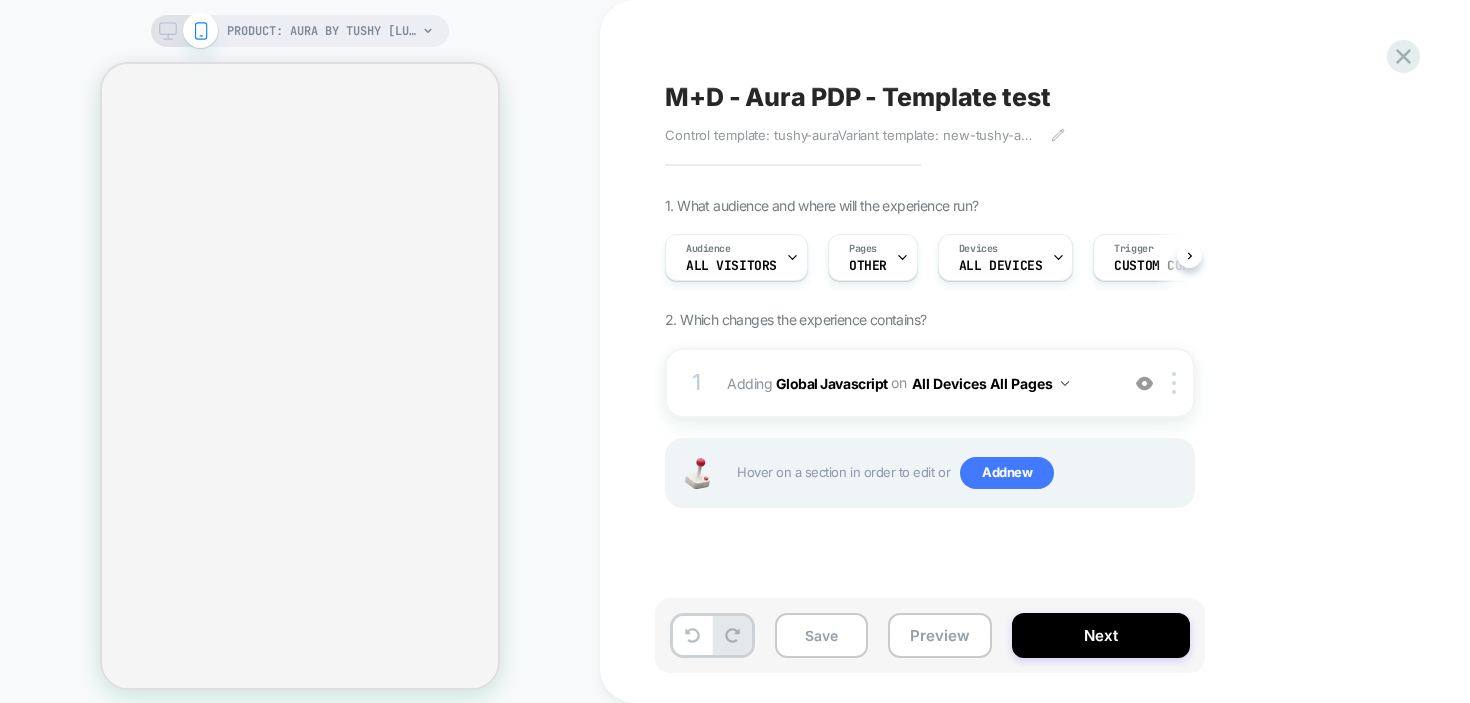 scroll, scrollTop: 0, scrollLeft: 1, axis: horizontal 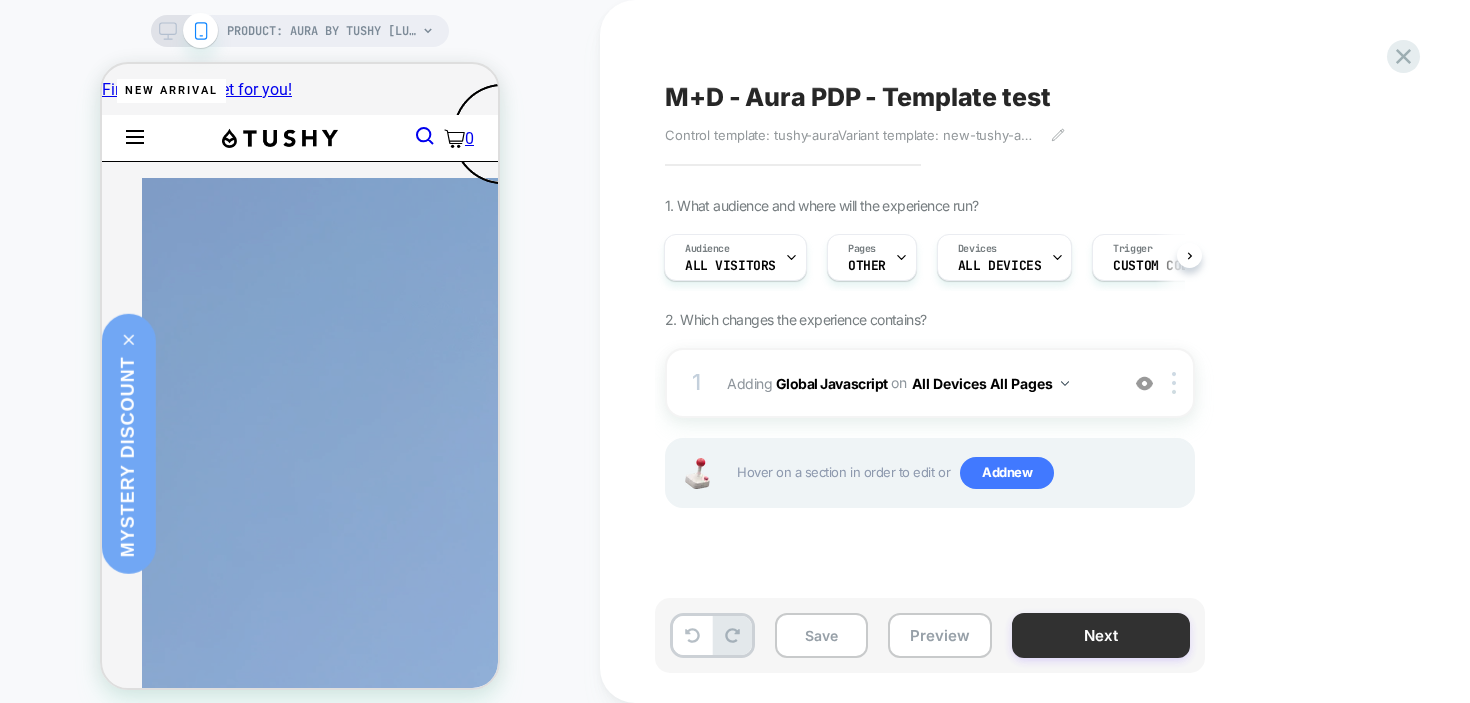 click on "Next" at bounding box center [1101, 635] 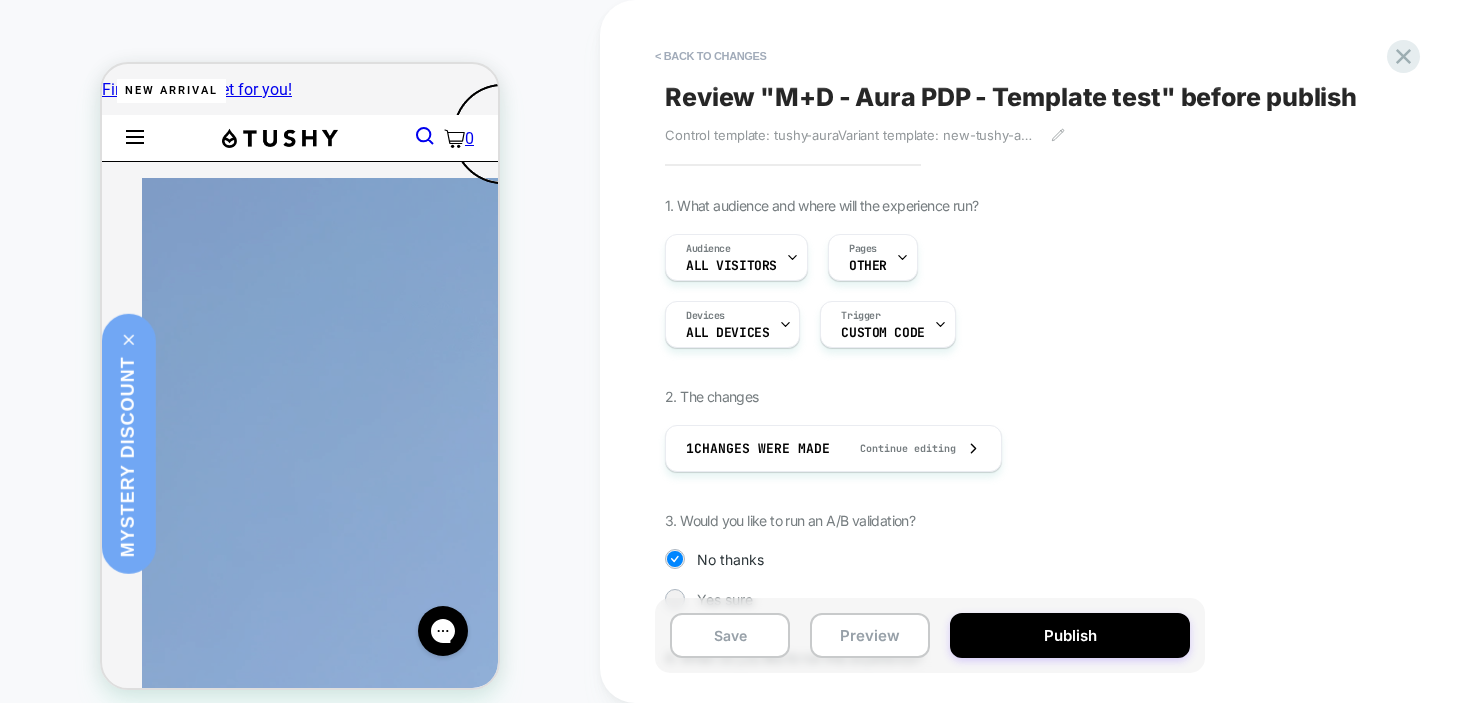 scroll, scrollTop: 0, scrollLeft: 0, axis: both 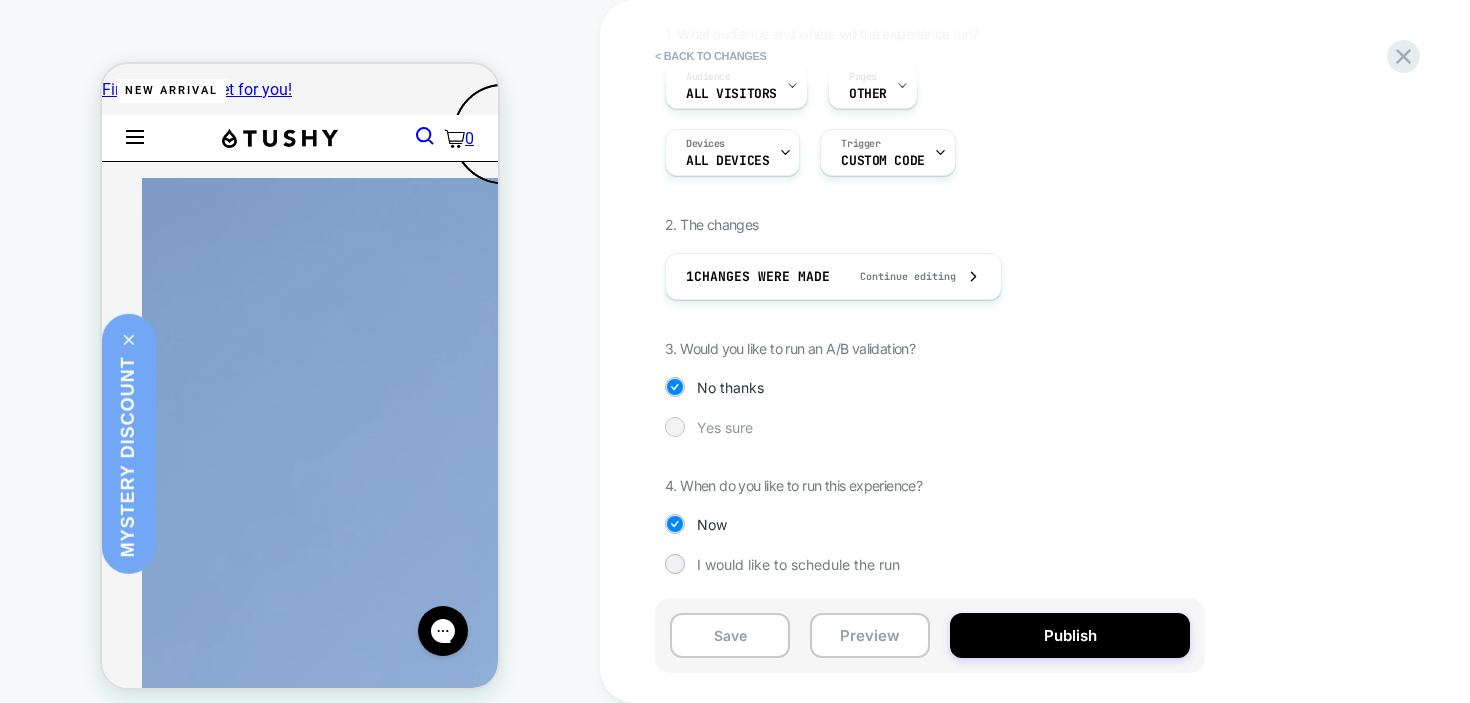 click on "Yes sure" at bounding box center [930, 427] 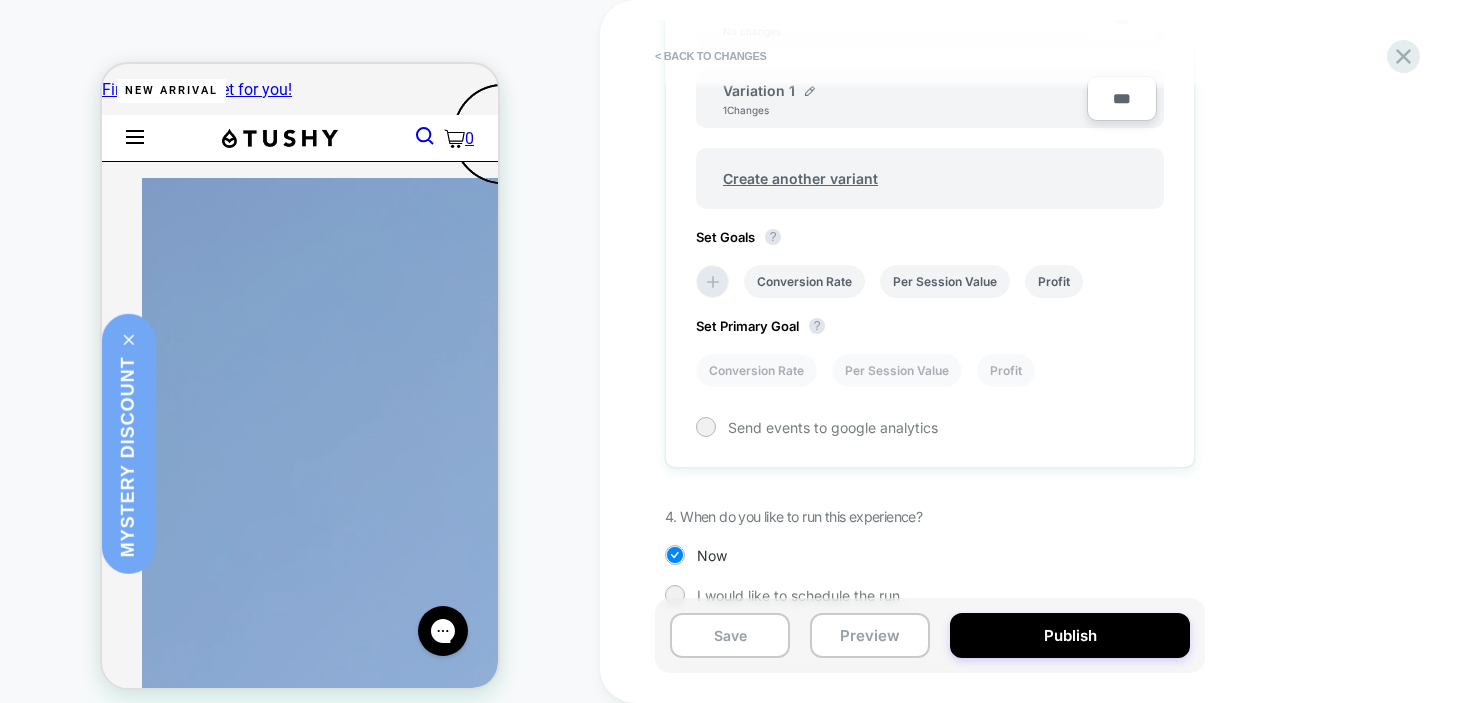scroll, scrollTop: 738, scrollLeft: 0, axis: vertical 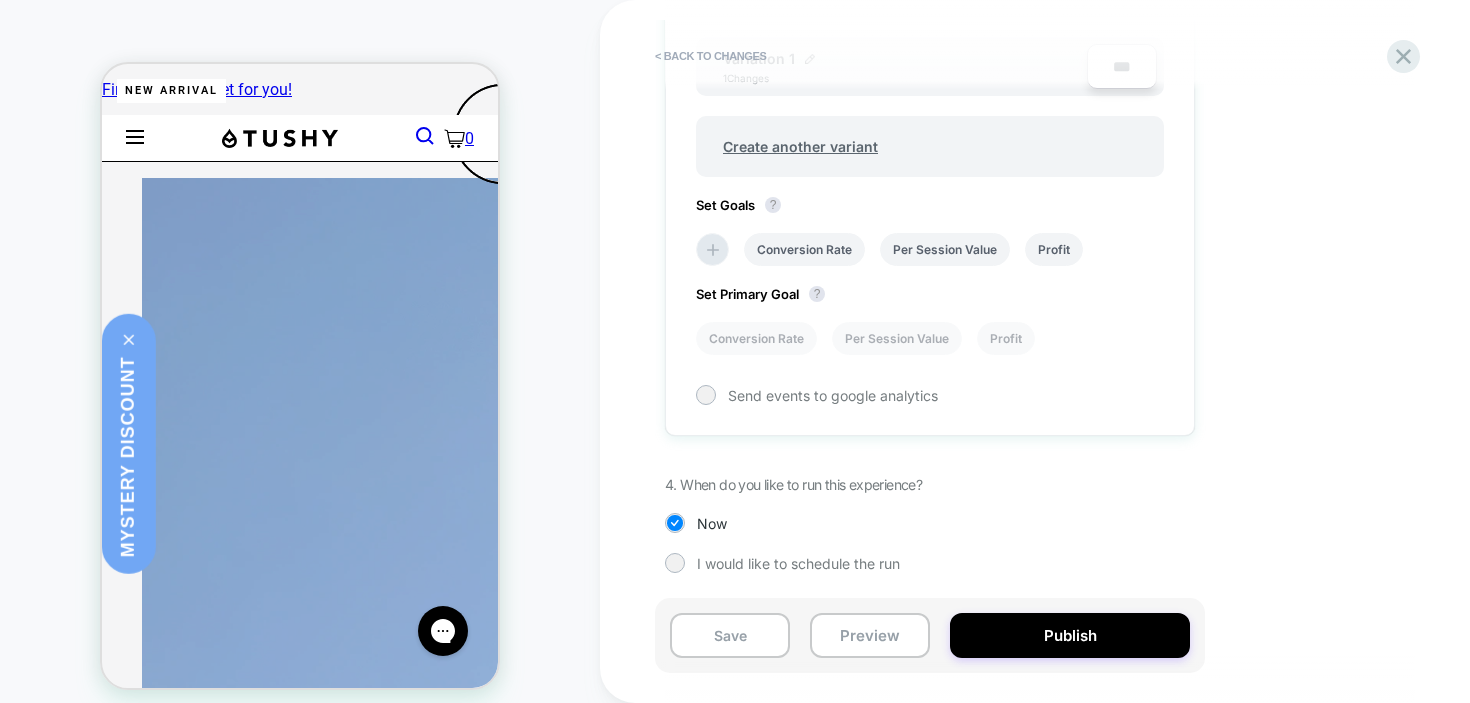 click at bounding box center (305, 57490) 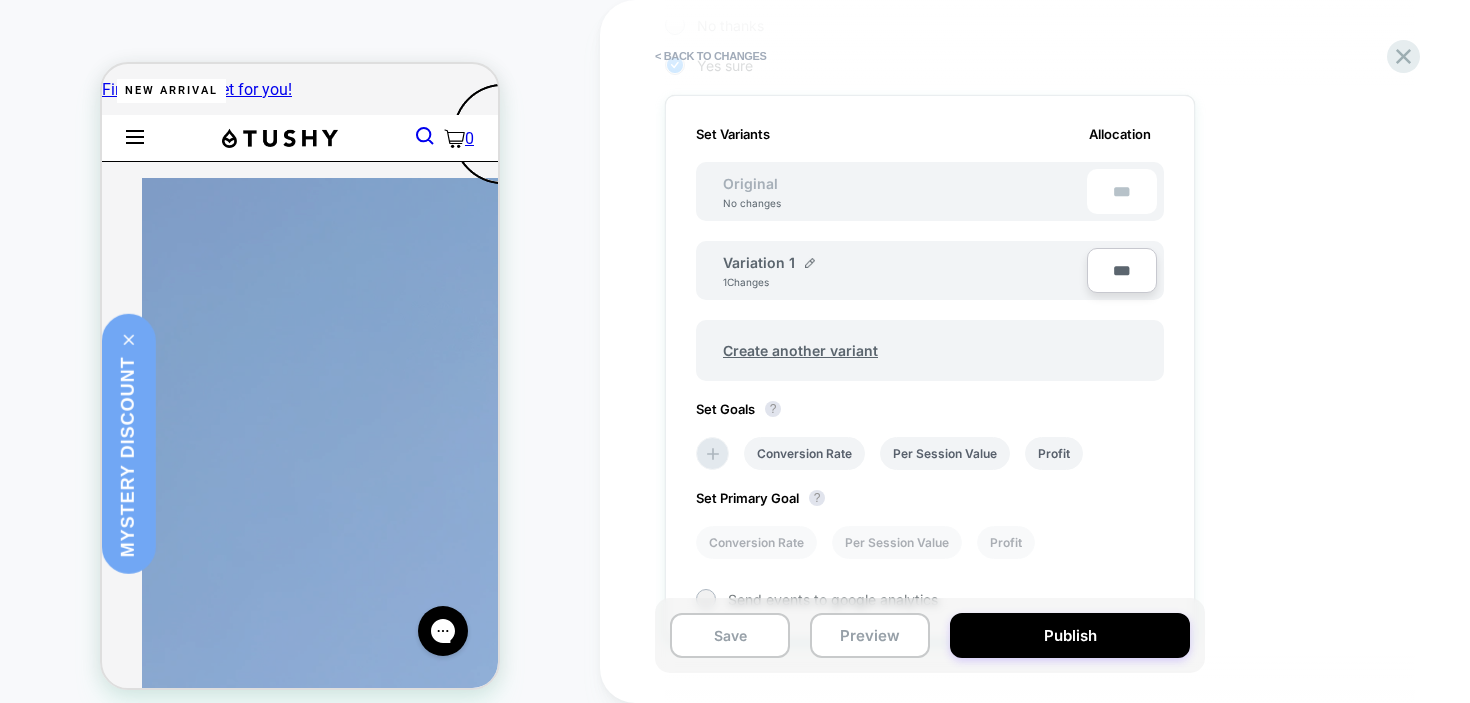 scroll, scrollTop: 533, scrollLeft: 0, axis: vertical 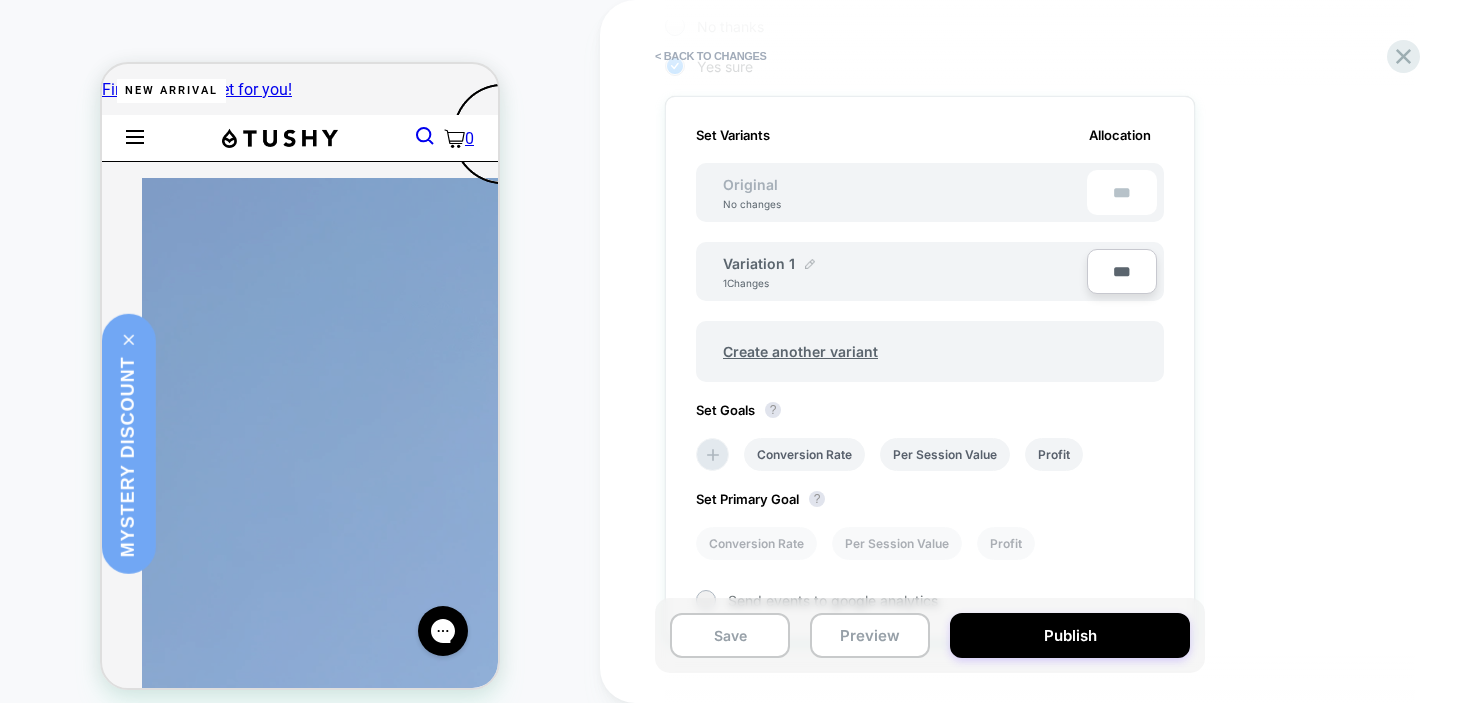 click at bounding box center [810, 264] 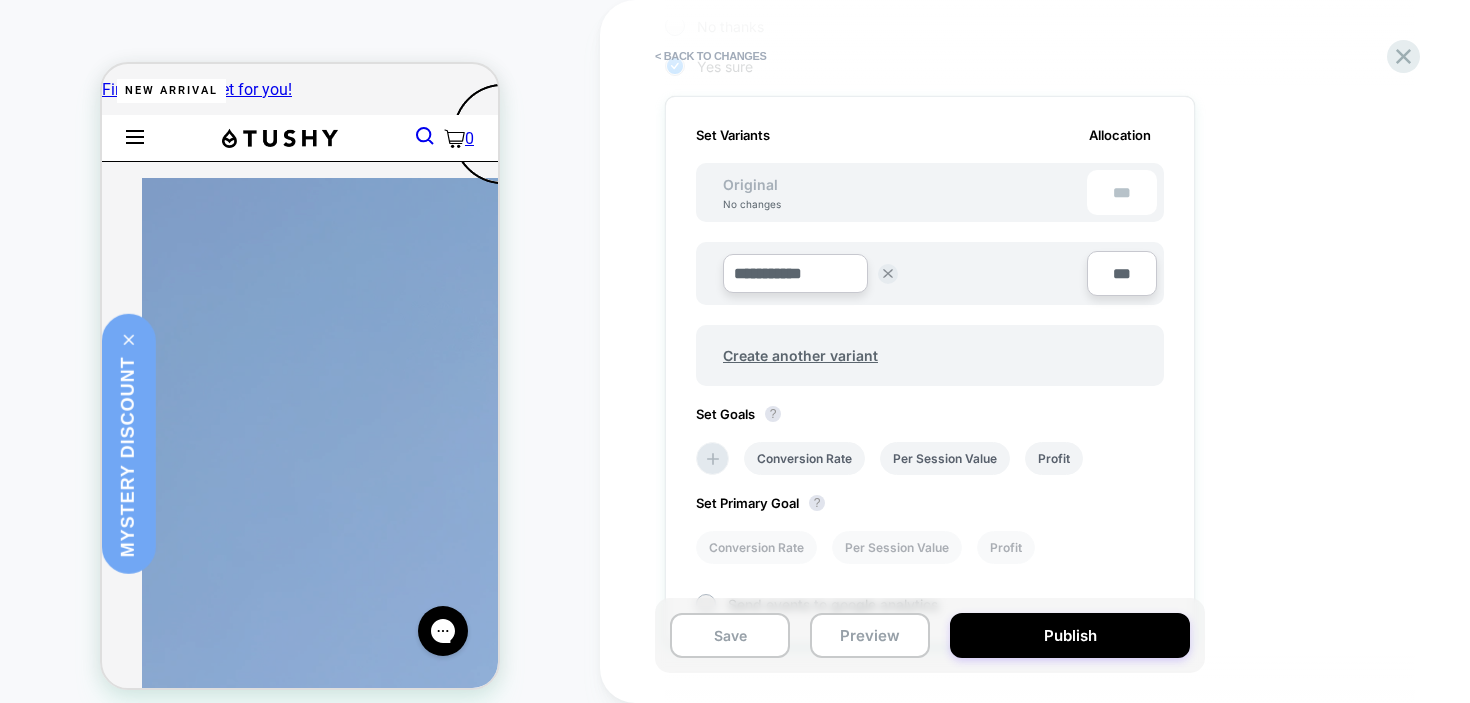 click on "**********" at bounding box center (795, 273) 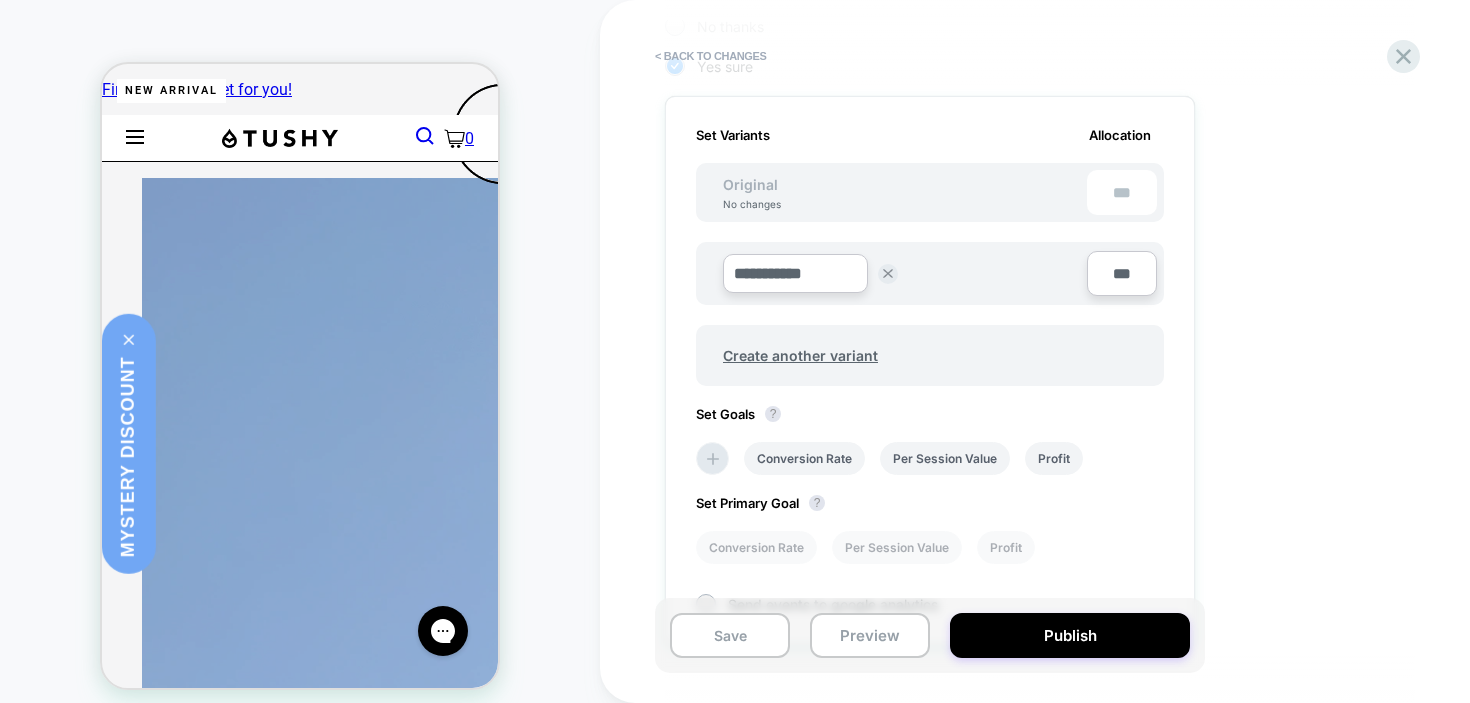 type on "*" 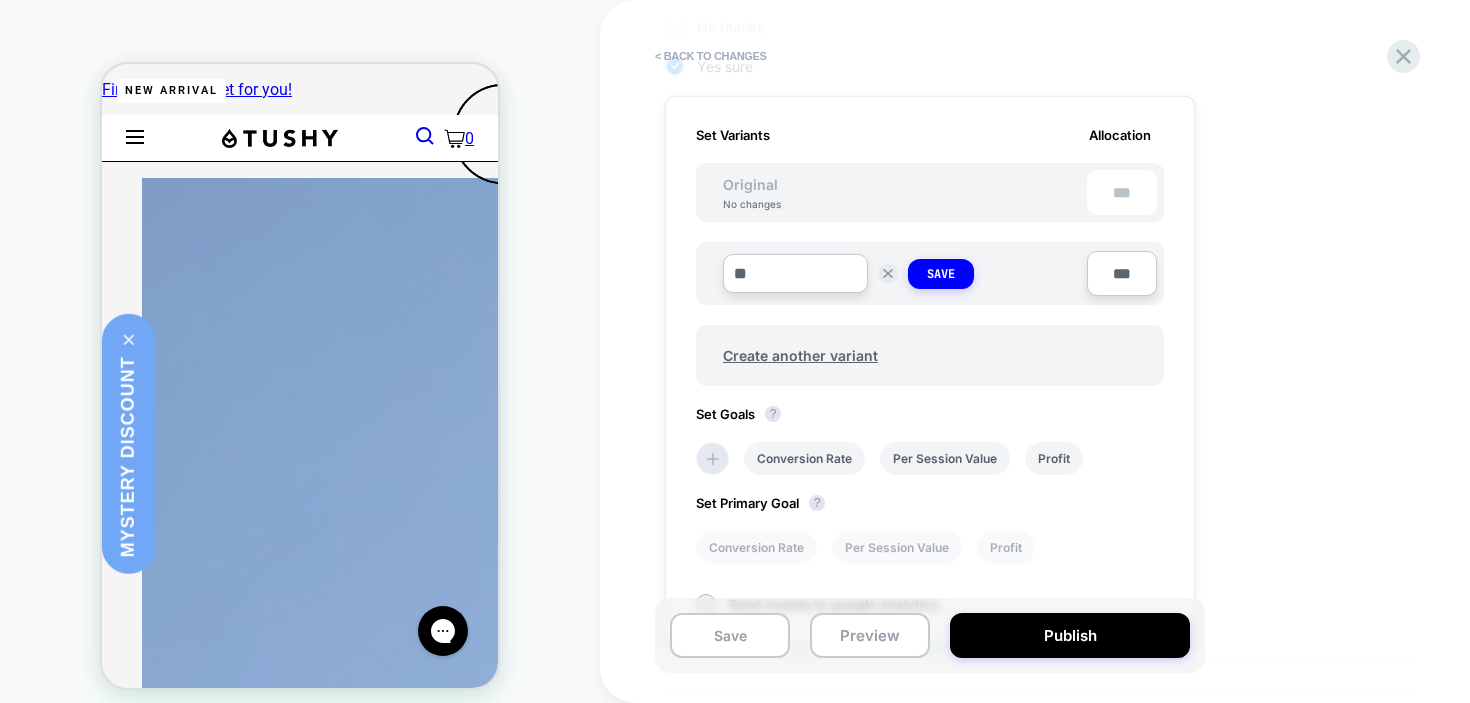type on "*" 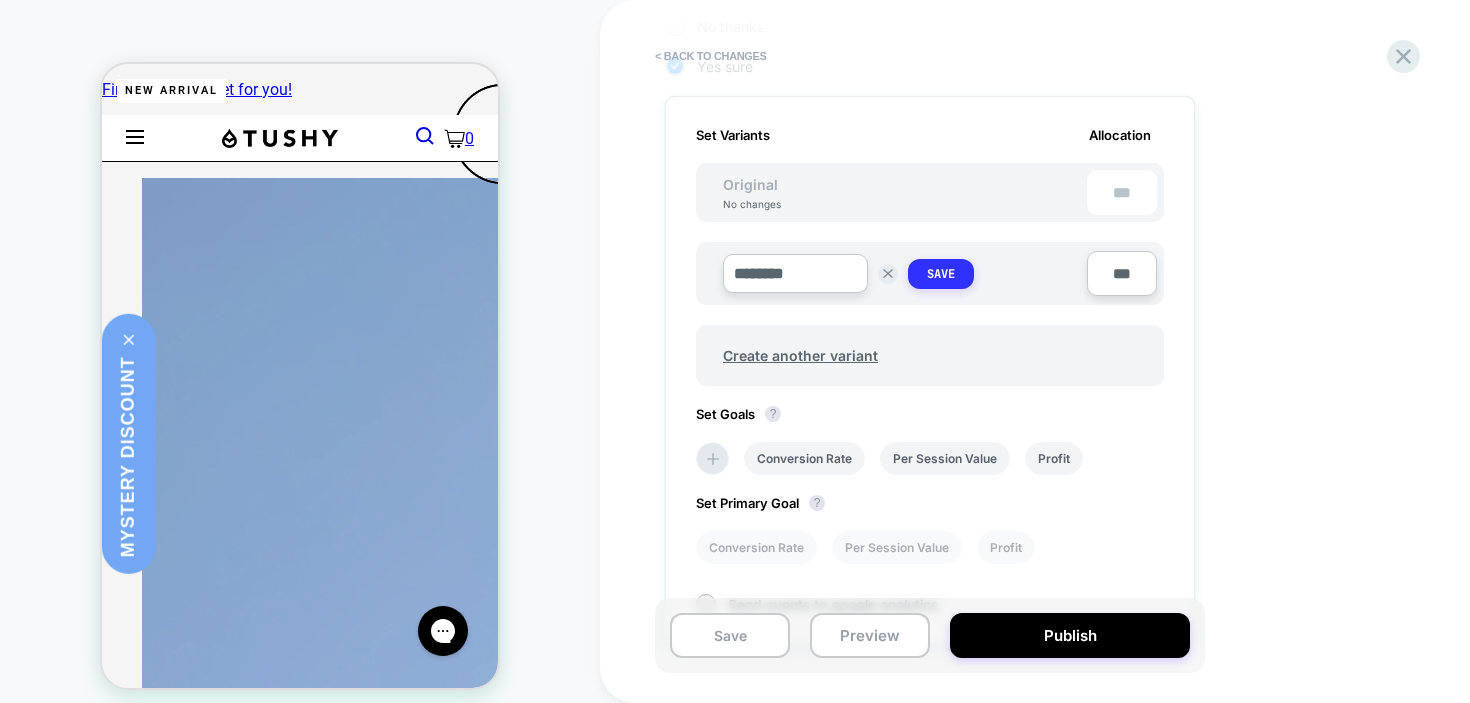 type on "********" 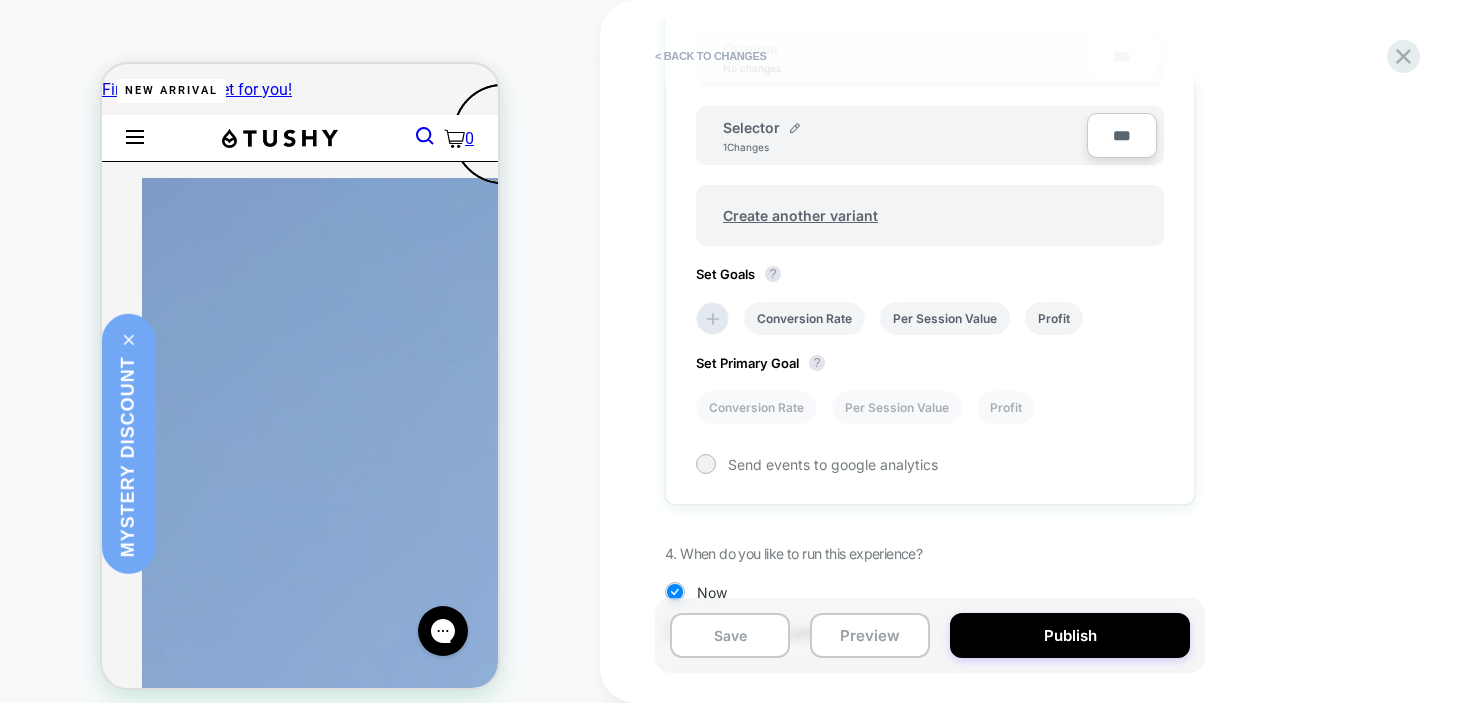 scroll, scrollTop: 672, scrollLeft: 0, axis: vertical 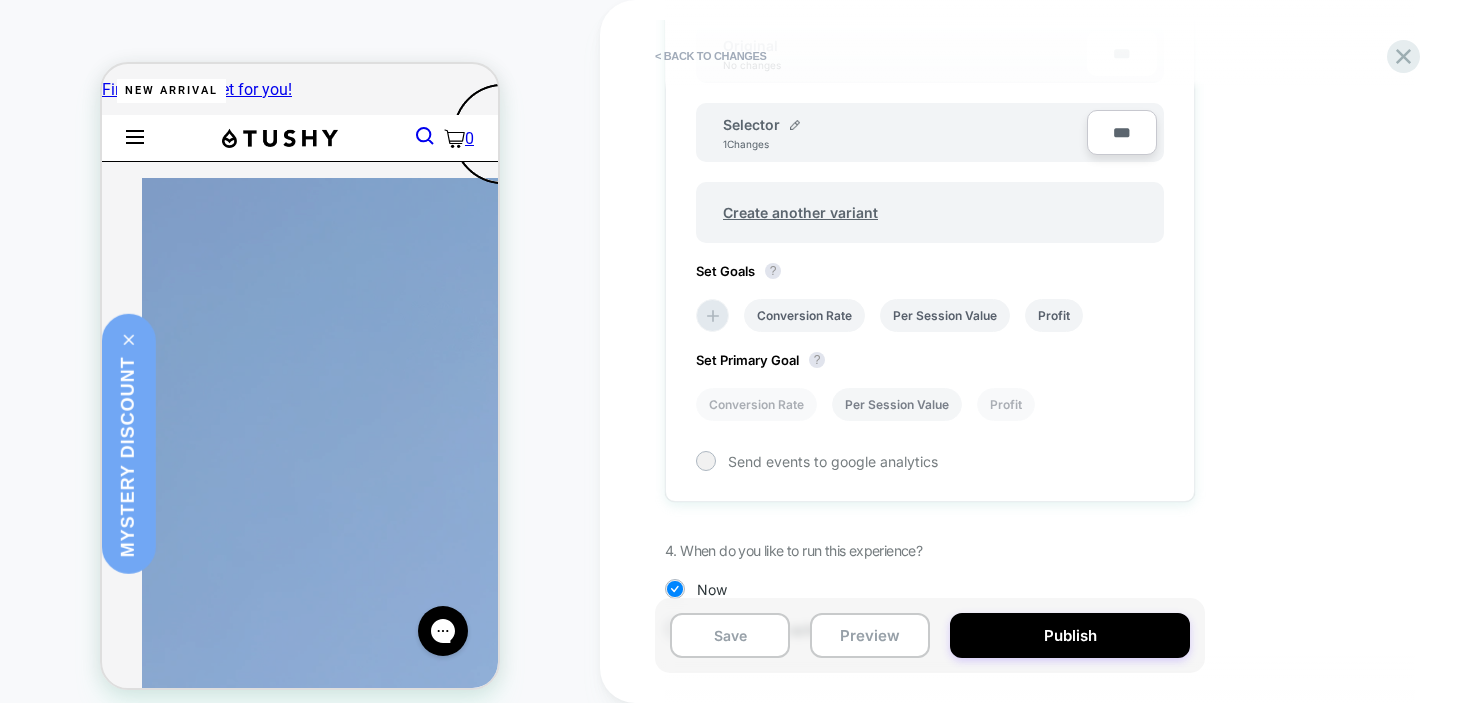 click on "Per Session Value" at bounding box center (897, 404) 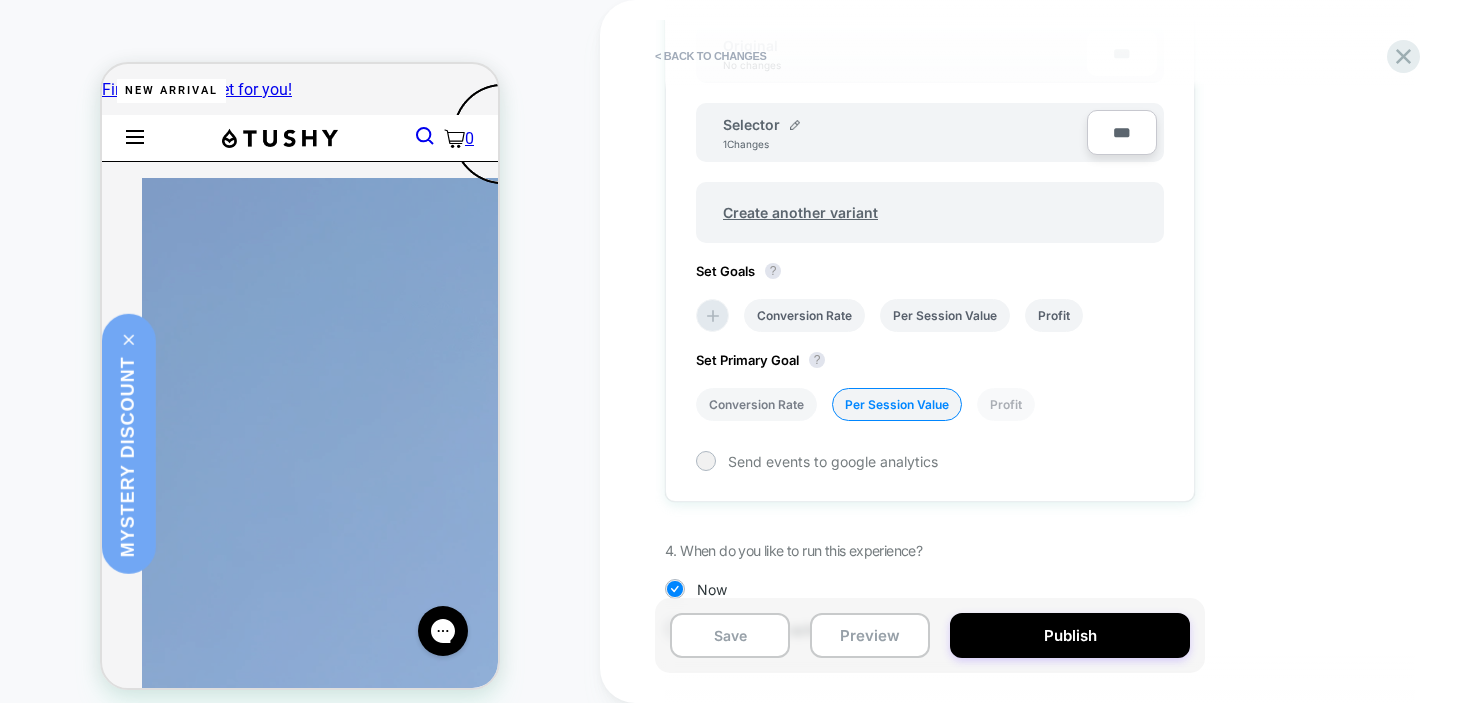 click on "Conversion Rate" at bounding box center (756, 404) 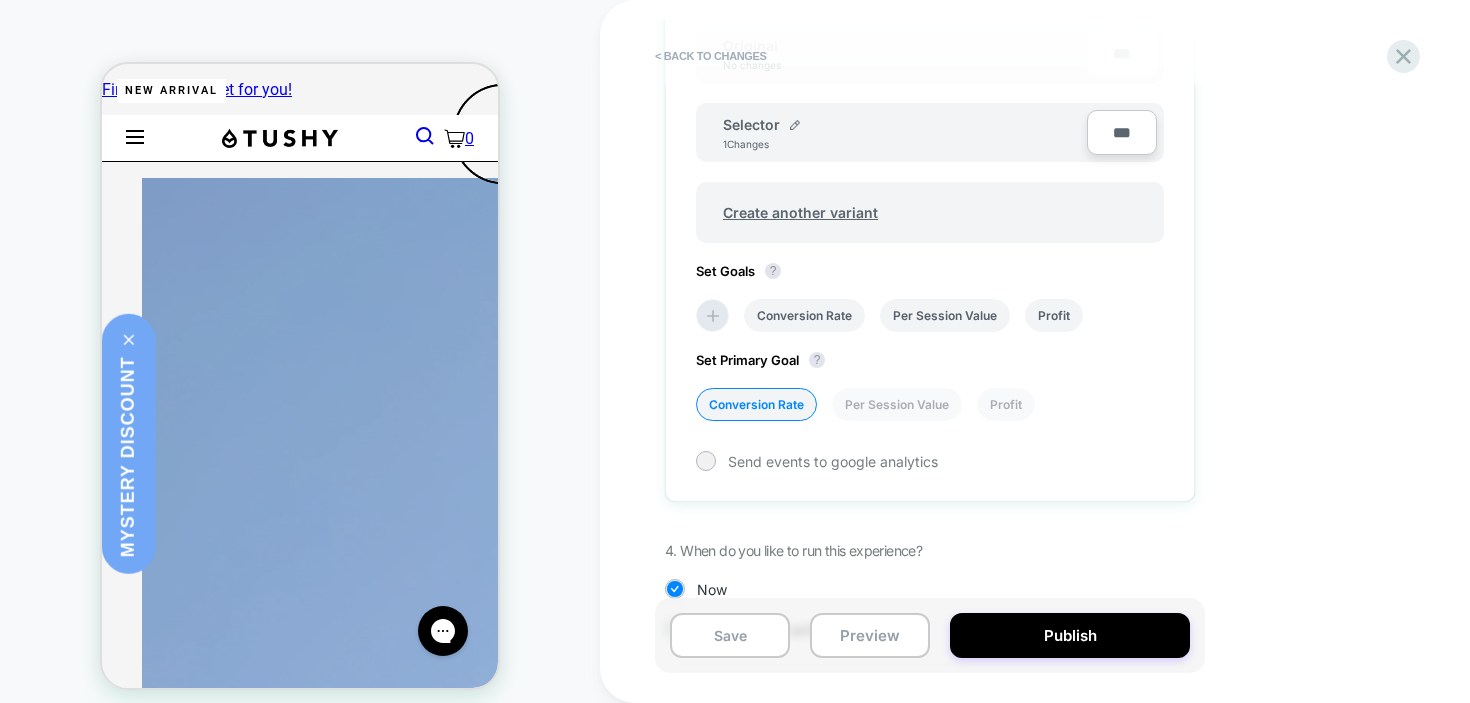 scroll, scrollTop: 738, scrollLeft: 0, axis: vertical 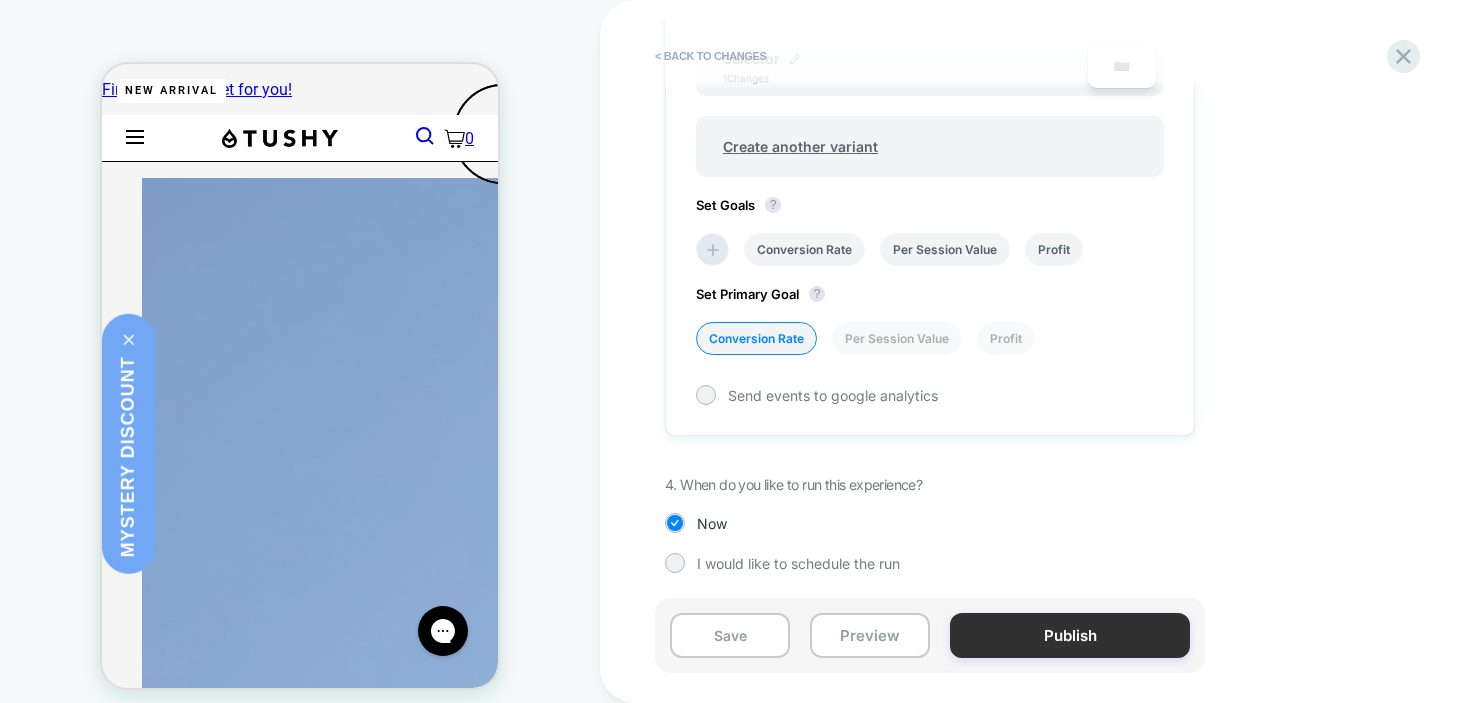 click on "Publish" at bounding box center (1070, 635) 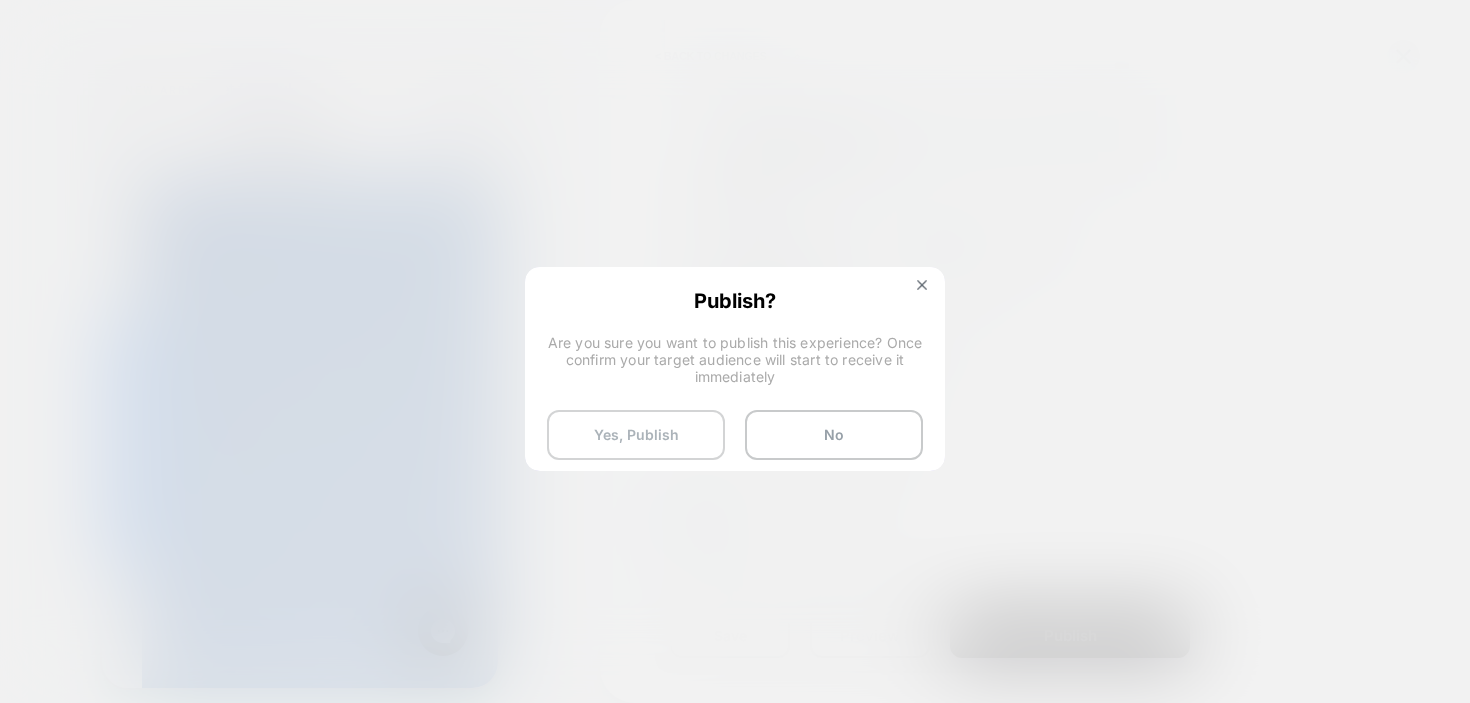 click on "Yes, Publish" at bounding box center (636, 435) 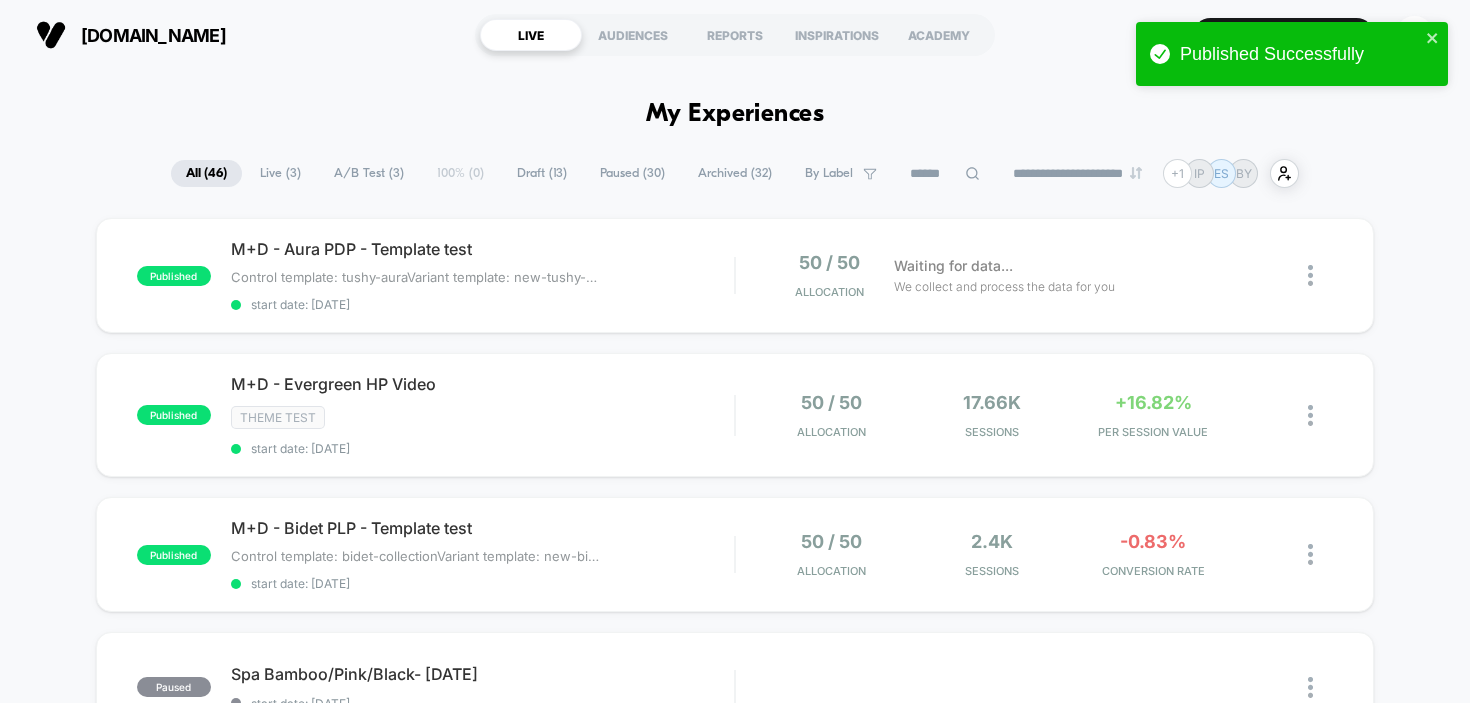 click on "Draft ( 13 )" at bounding box center (542, 173) 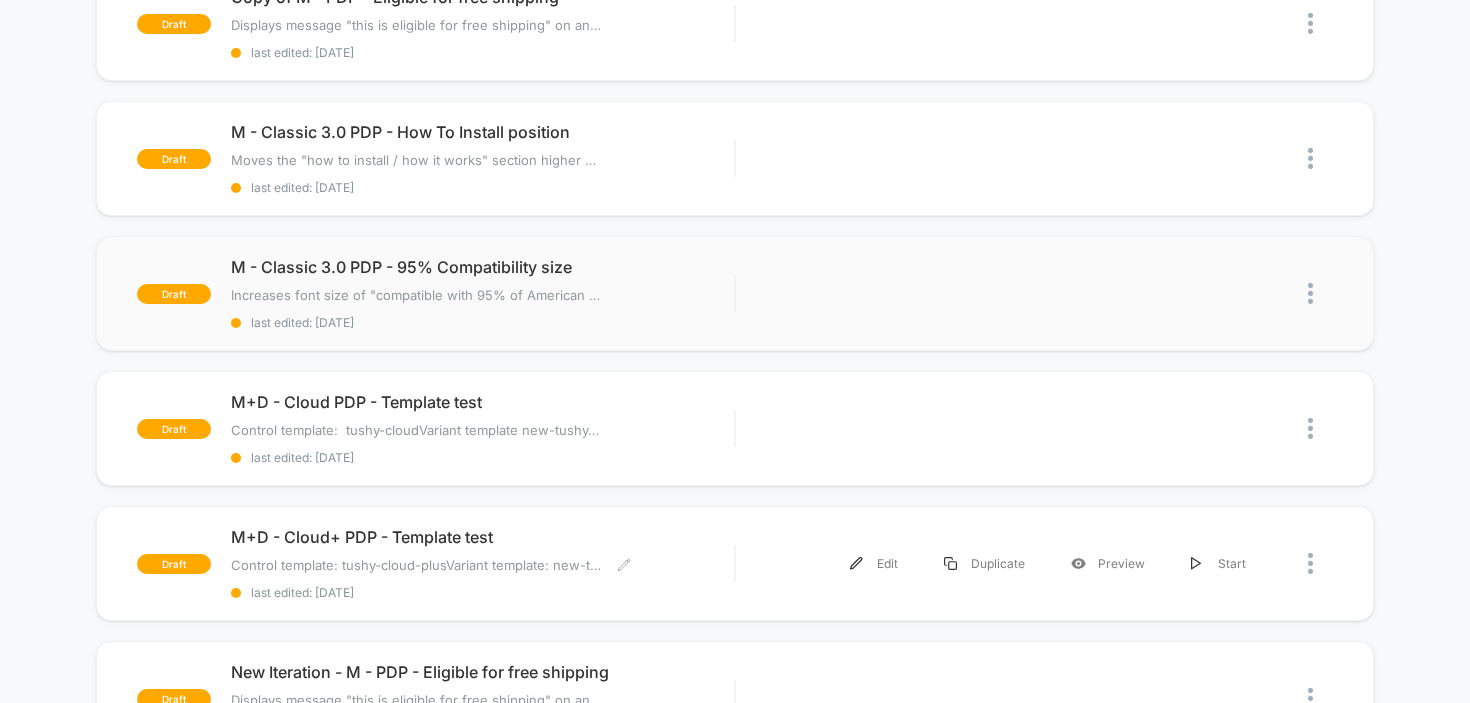 scroll, scrollTop: 254, scrollLeft: 0, axis: vertical 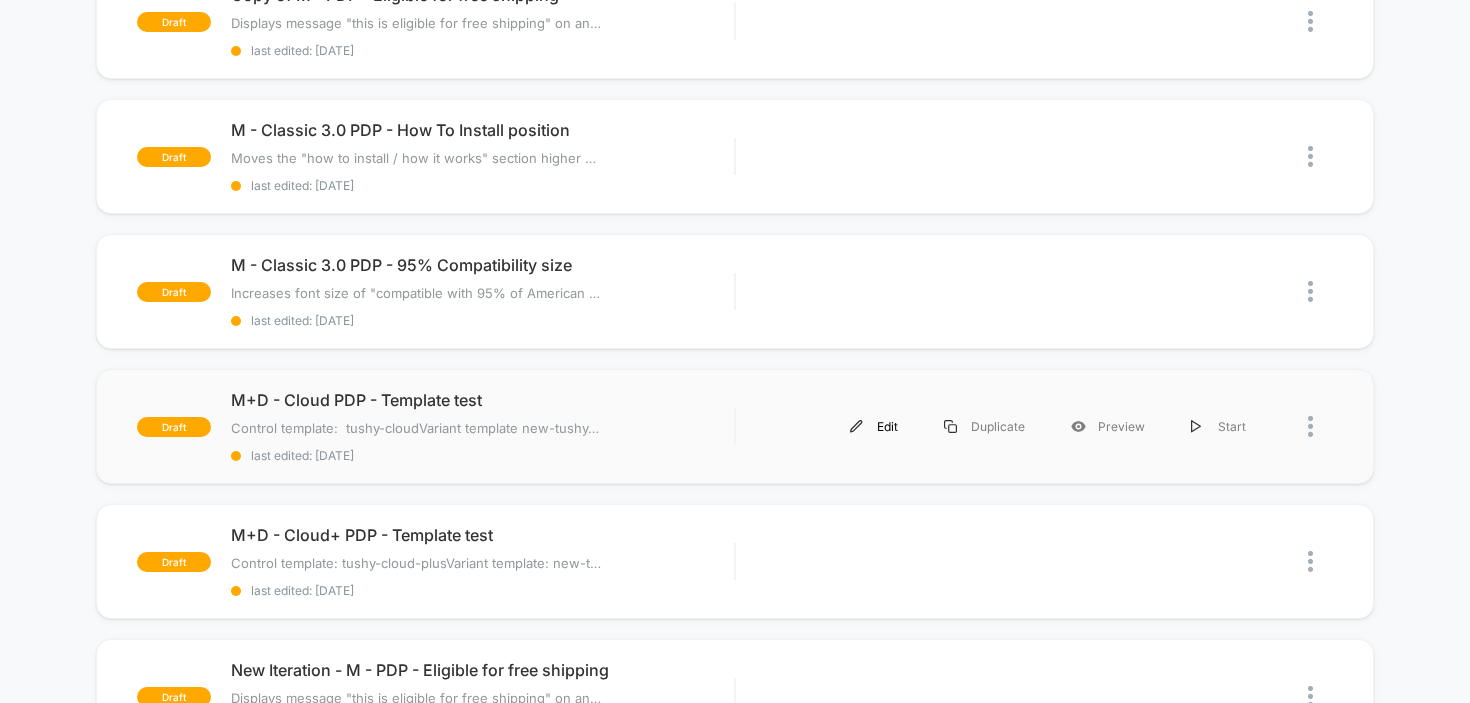 click on "Edit" at bounding box center [874, 426] 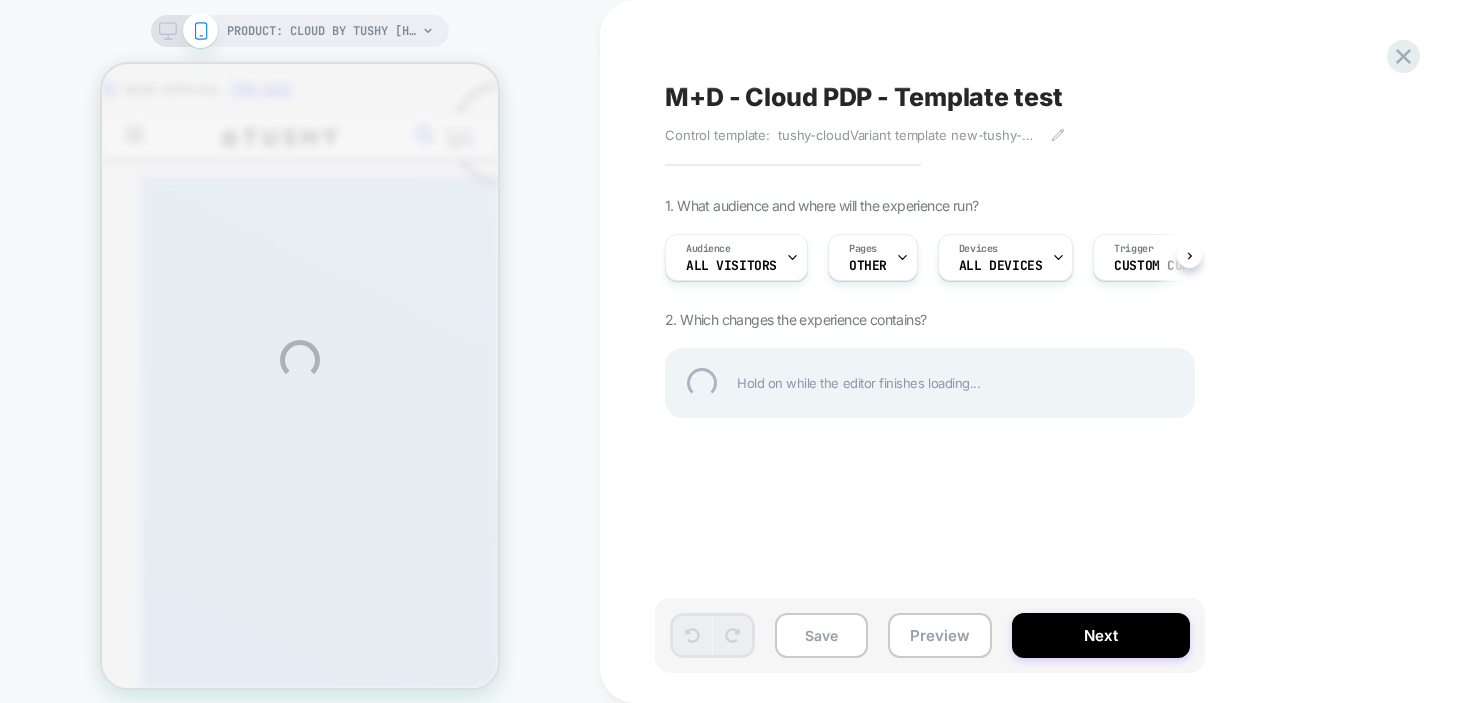 scroll, scrollTop: 0, scrollLeft: 0, axis: both 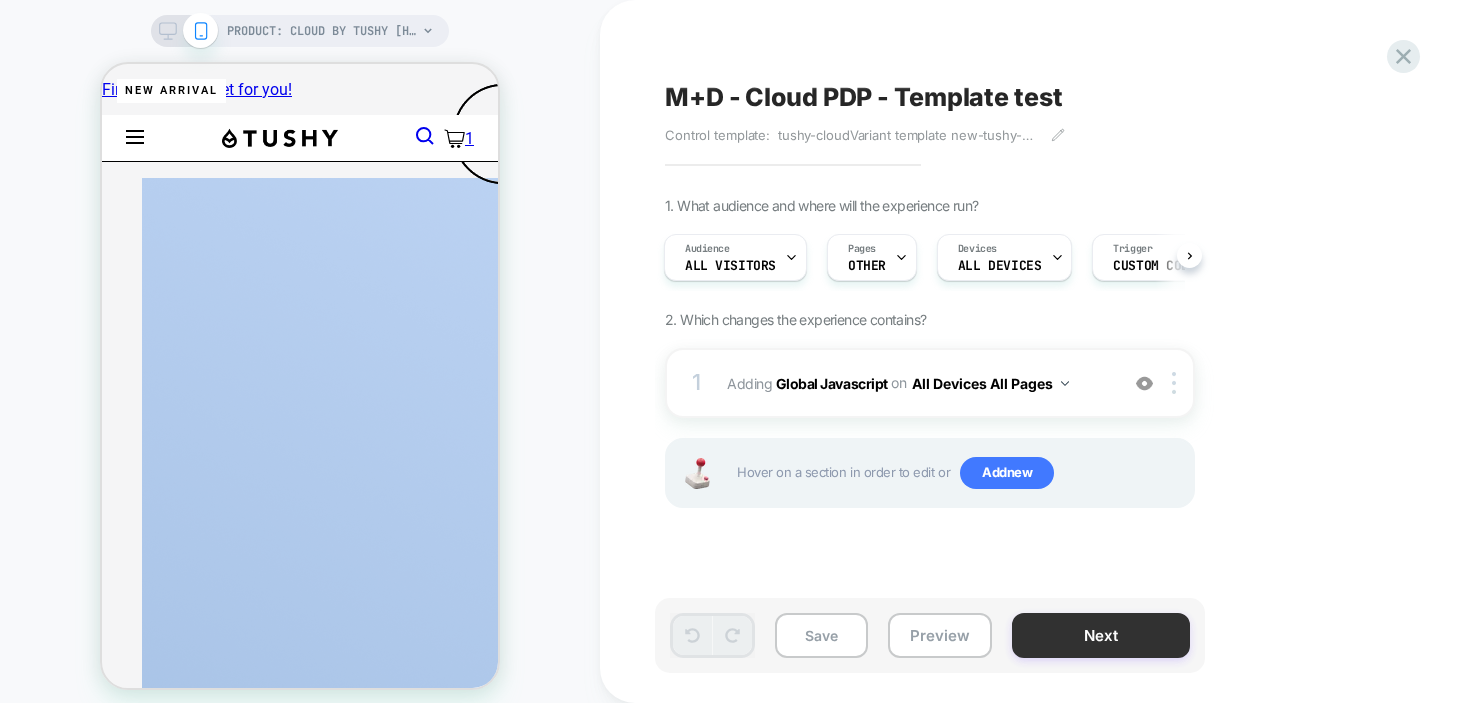click on "Next" at bounding box center [1101, 635] 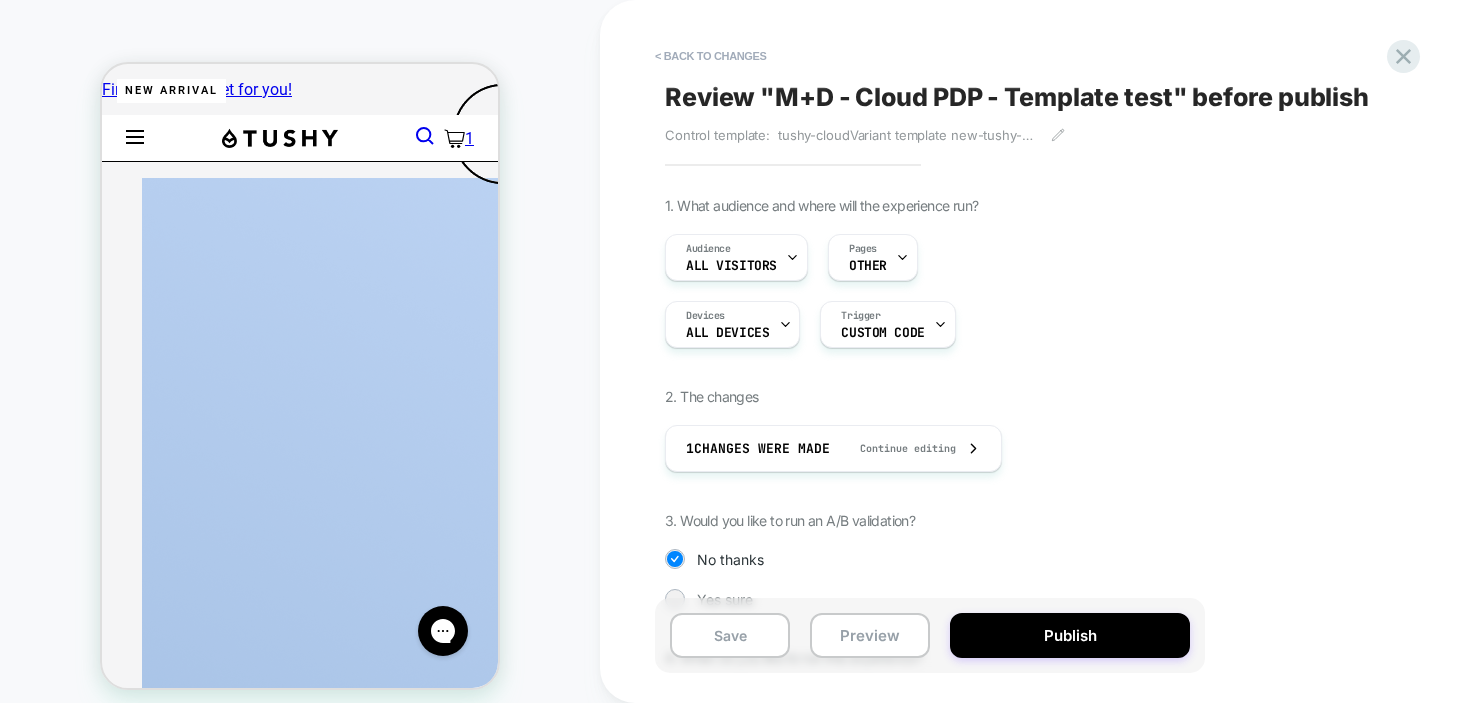 scroll, scrollTop: 0, scrollLeft: 0, axis: both 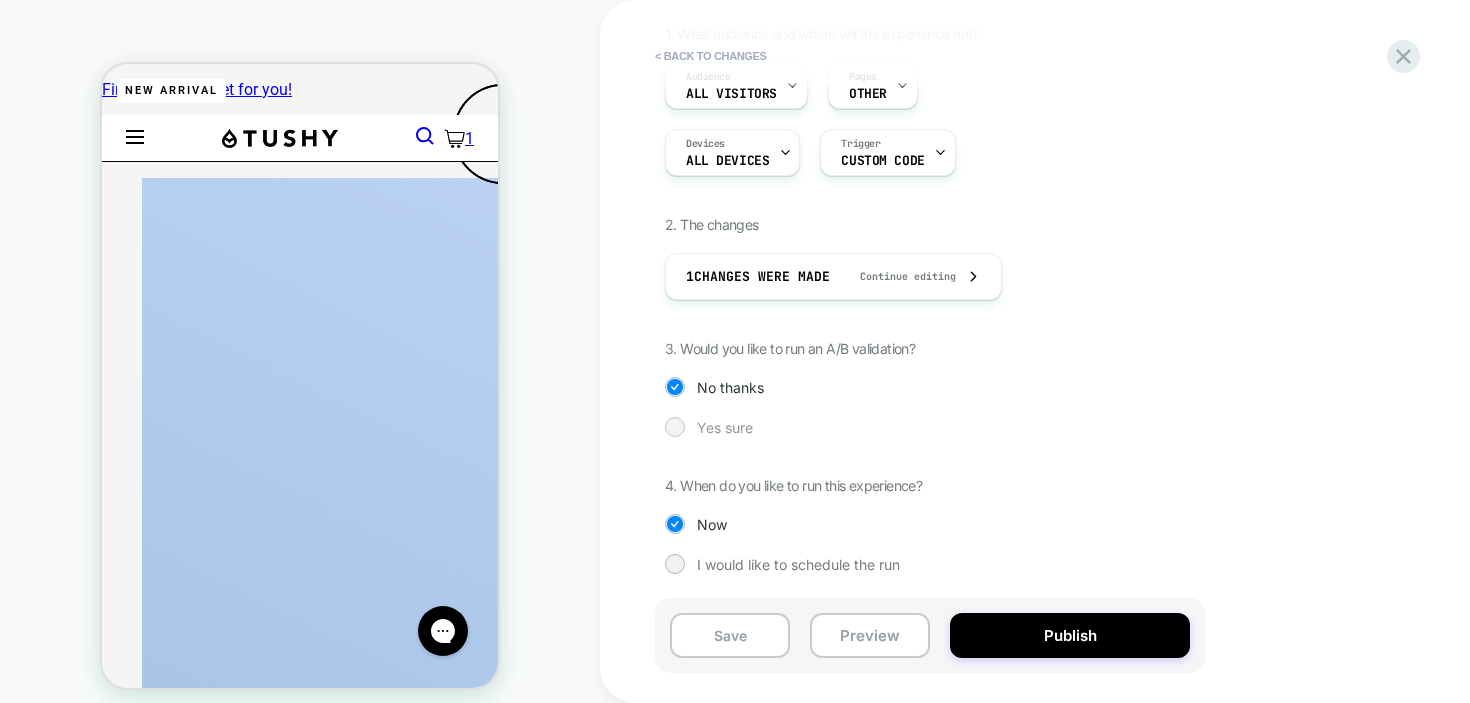 click on "Yes sure" at bounding box center [725, 427] 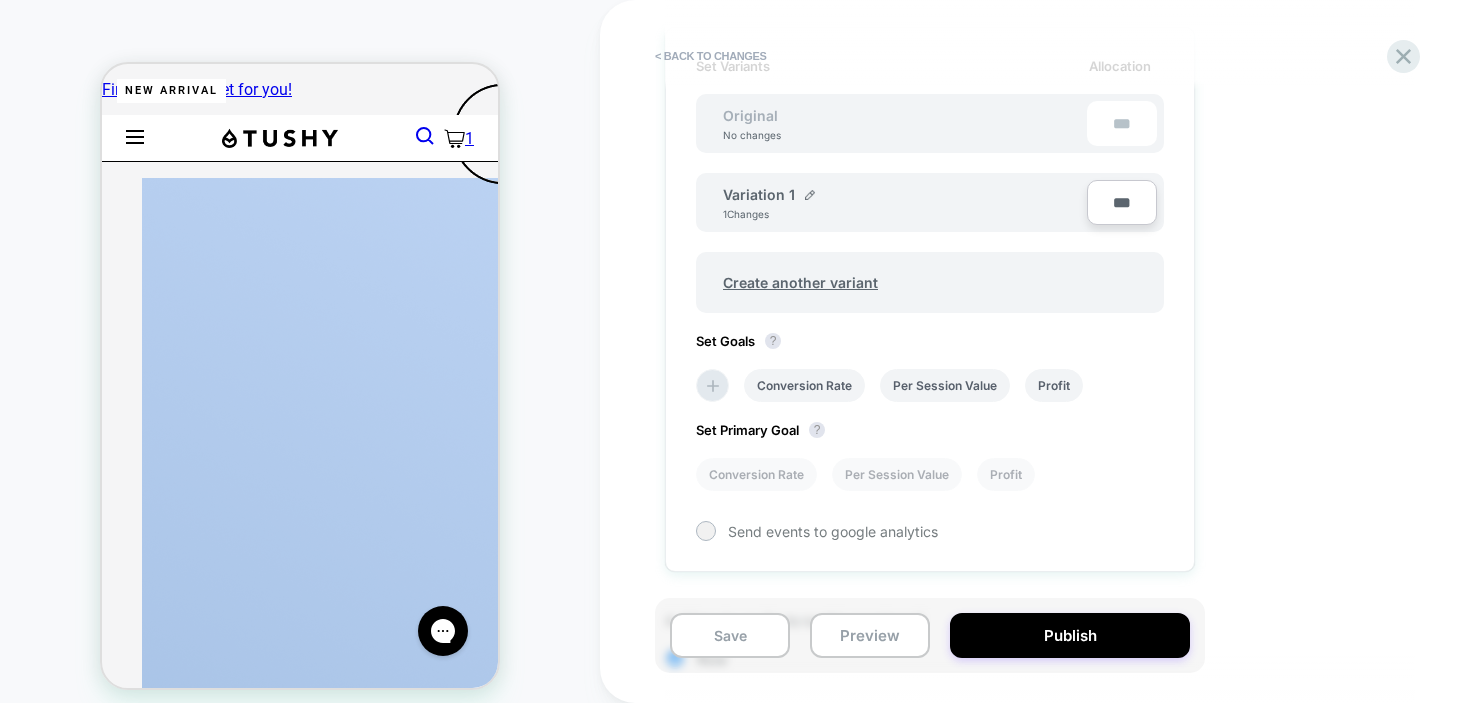 scroll, scrollTop: 601, scrollLeft: 0, axis: vertical 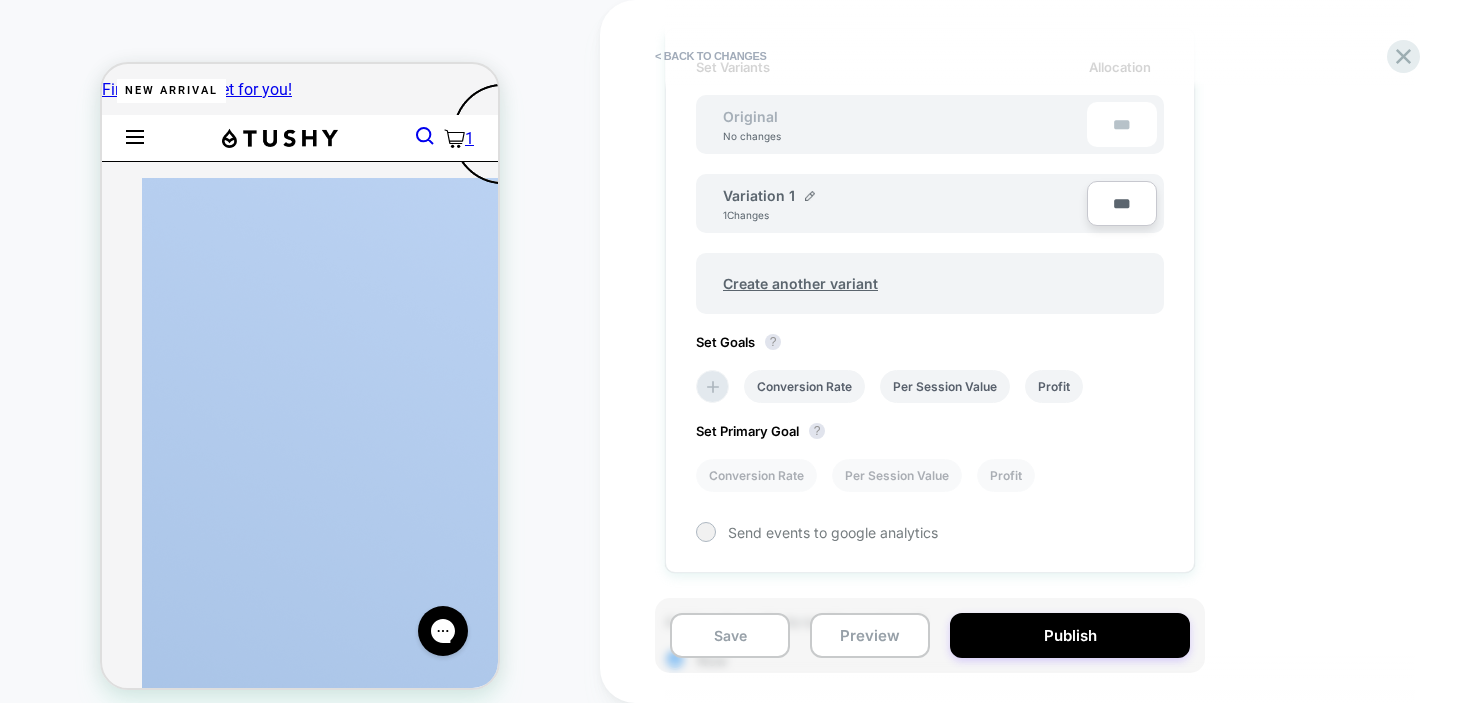 click on "Variation 1" at bounding box center (769, 195) 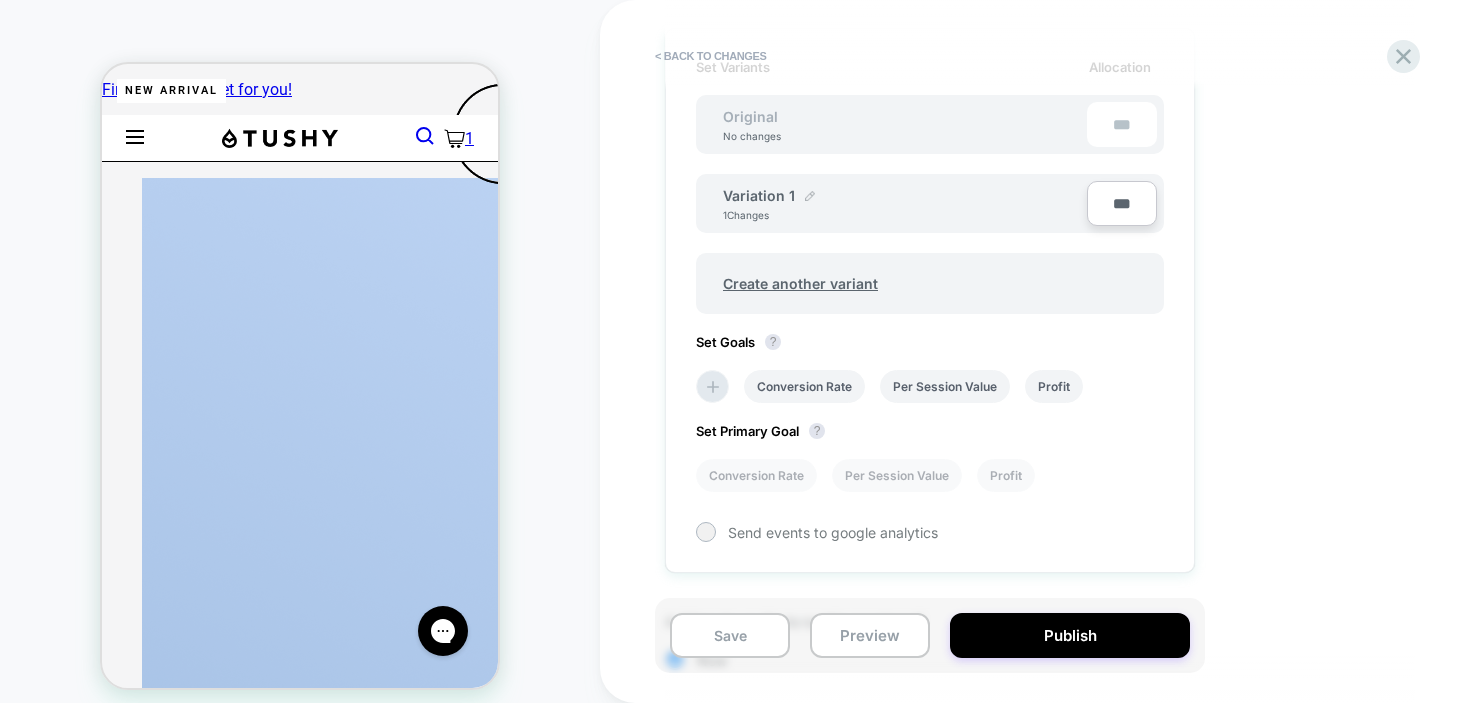 click at bounding box center (810, 196) 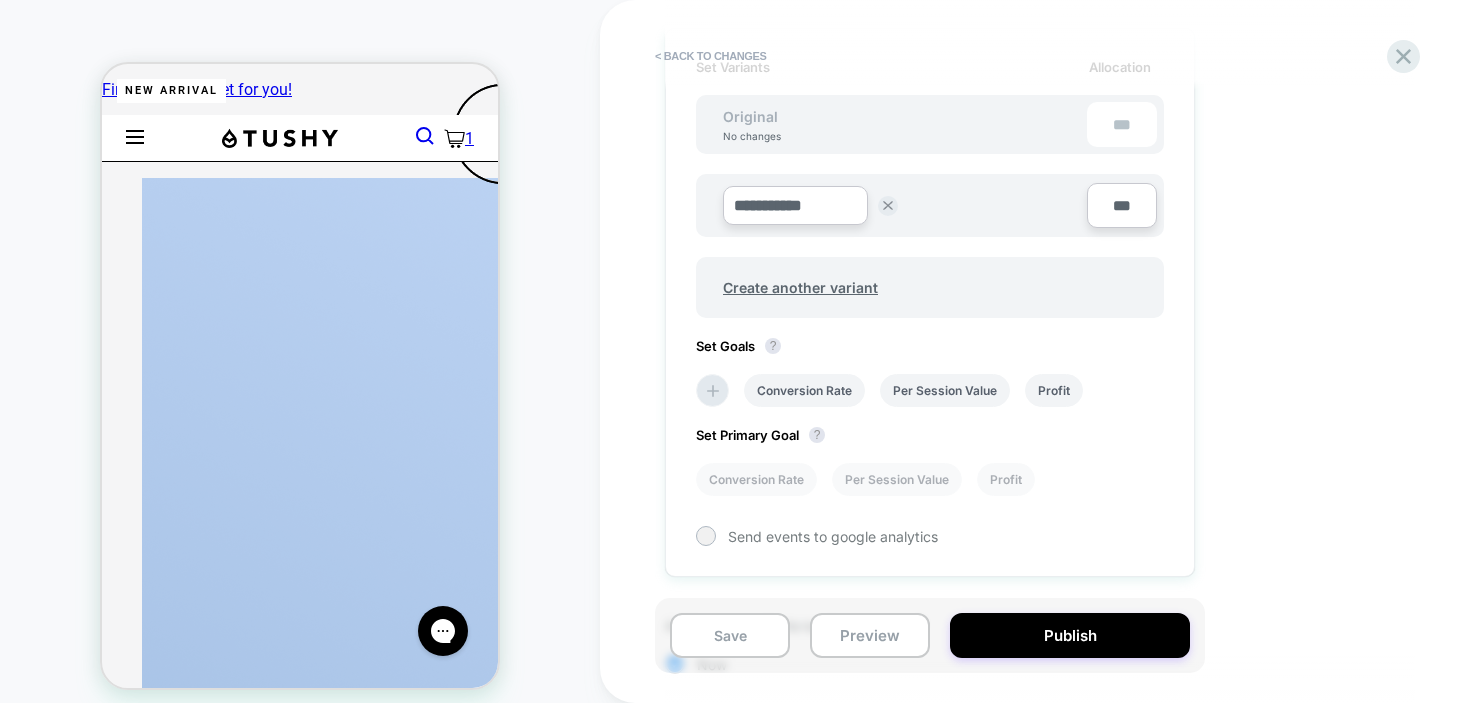 click on "**********" at bounding box center [795, 205] 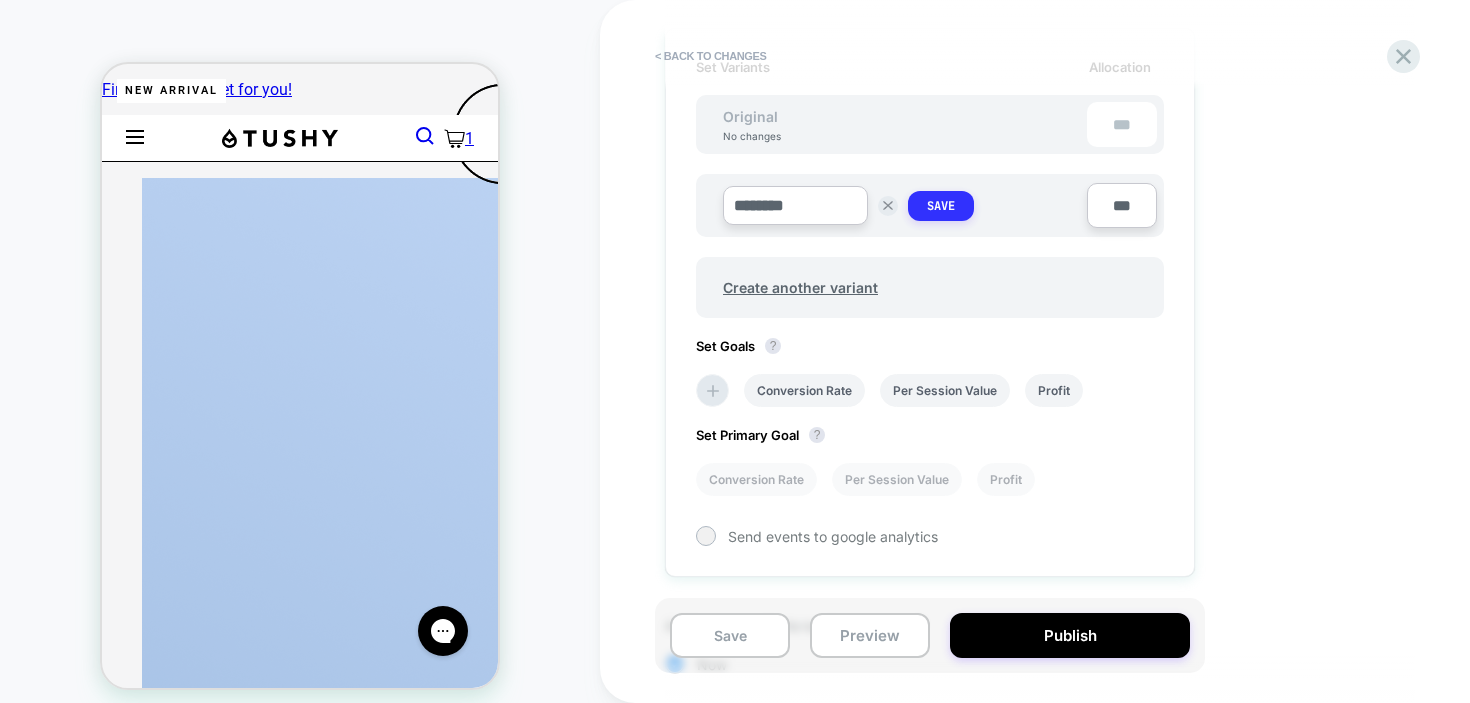 type on "********" 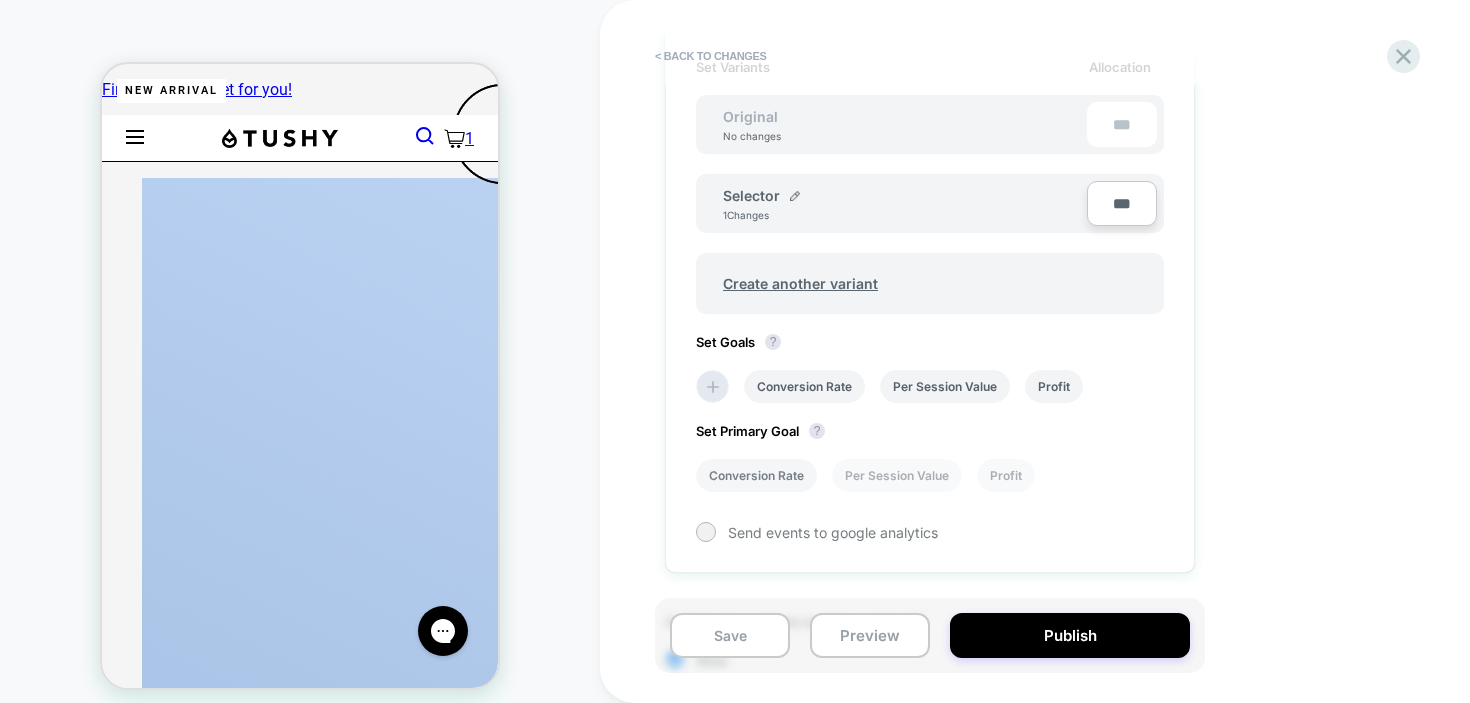 click on "Conversion Rate" at bounding box center [756, 475] 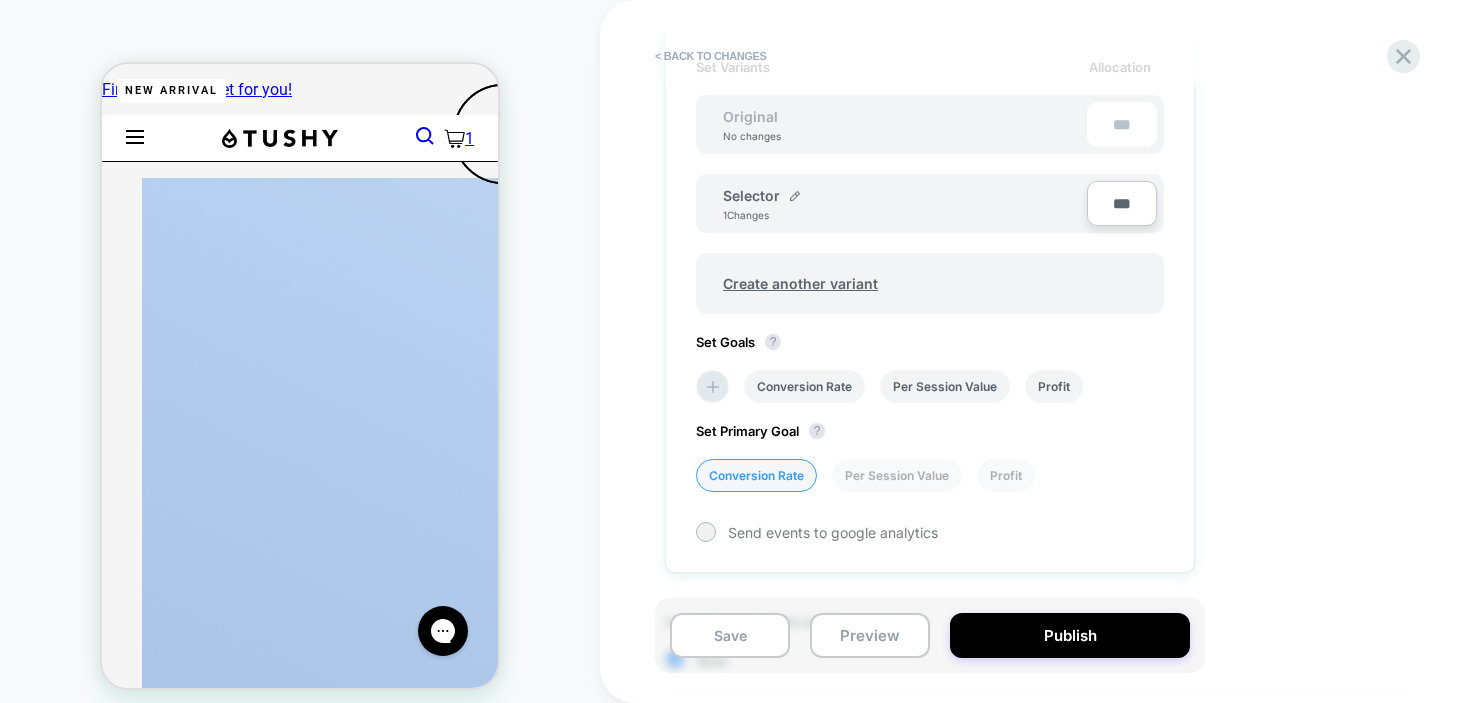 scroll, scrollTop: 738, scrollLeft: 0, axis: vertical 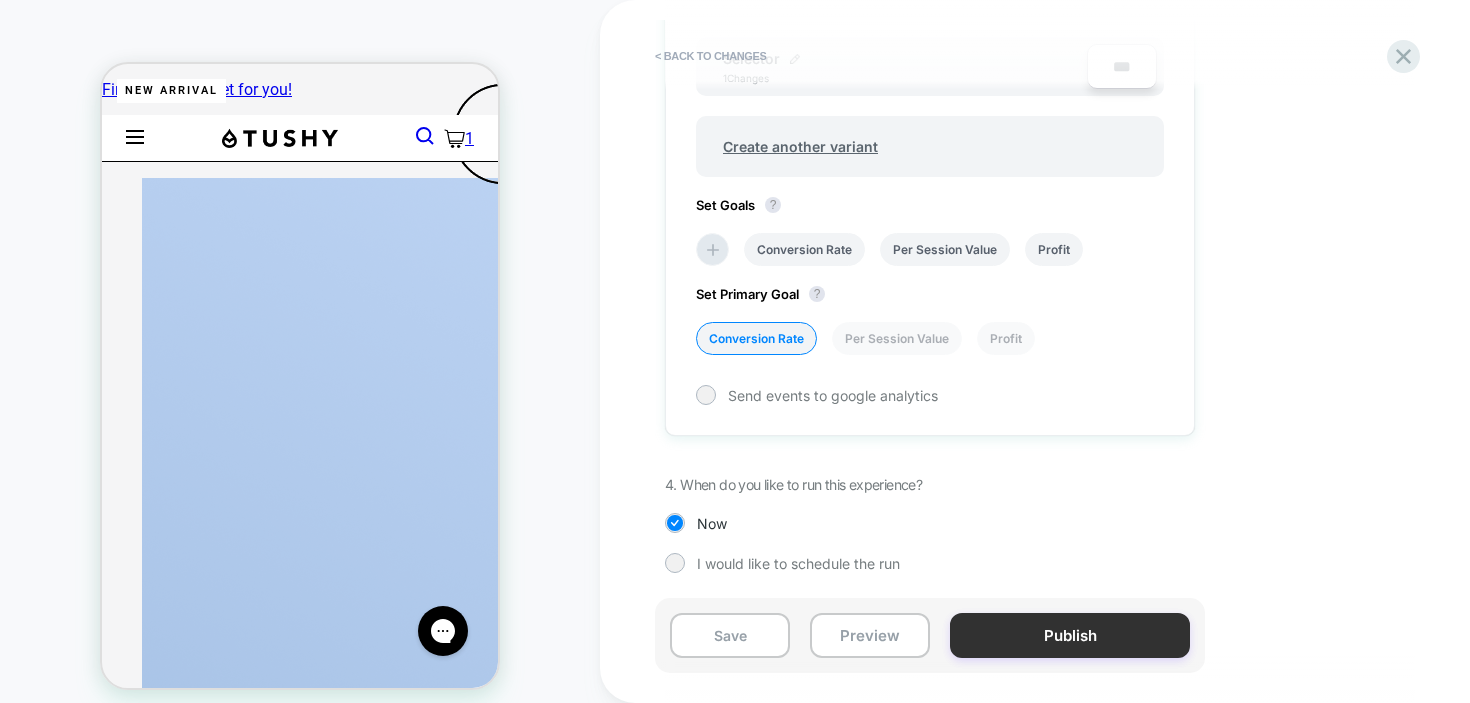 click on "Publish" at bounding box center [1070, 635] 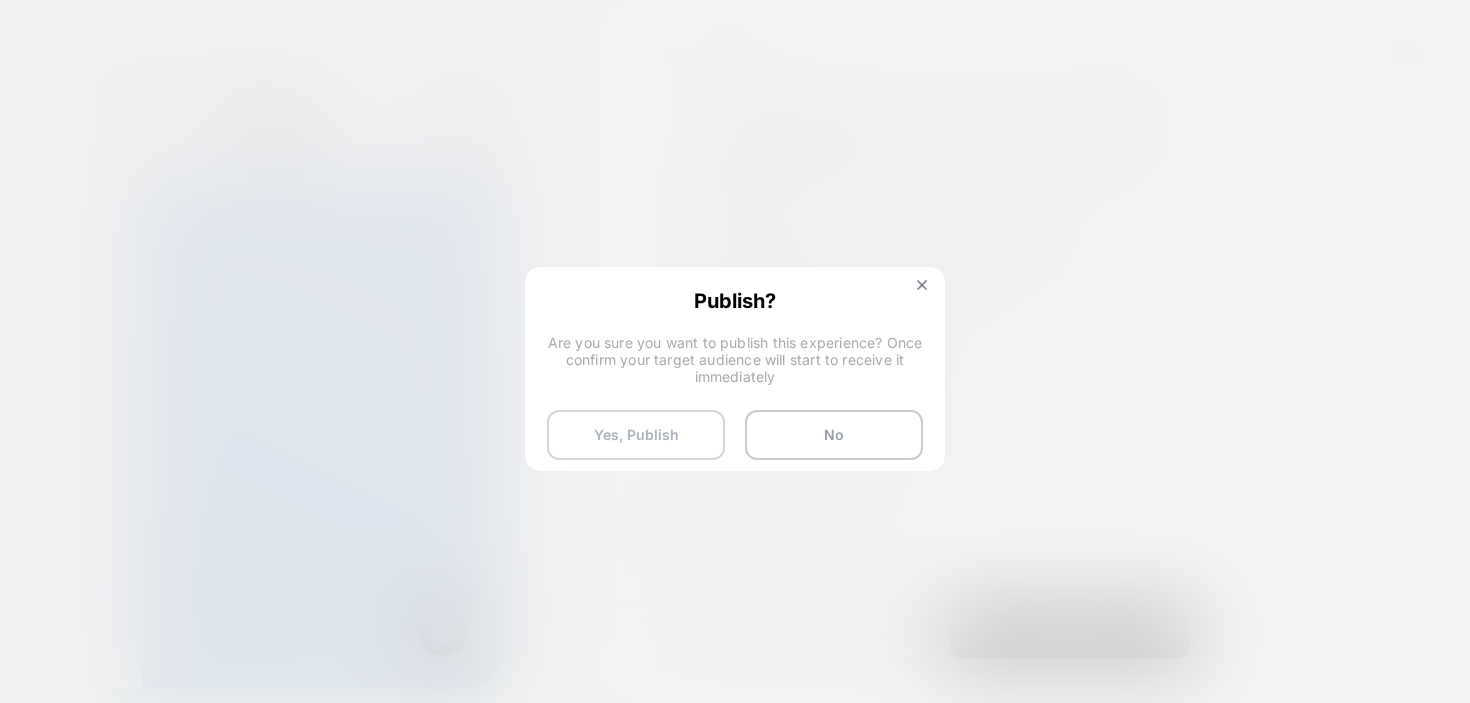click on "Yes, Publish" at bounding box center [636, 435] 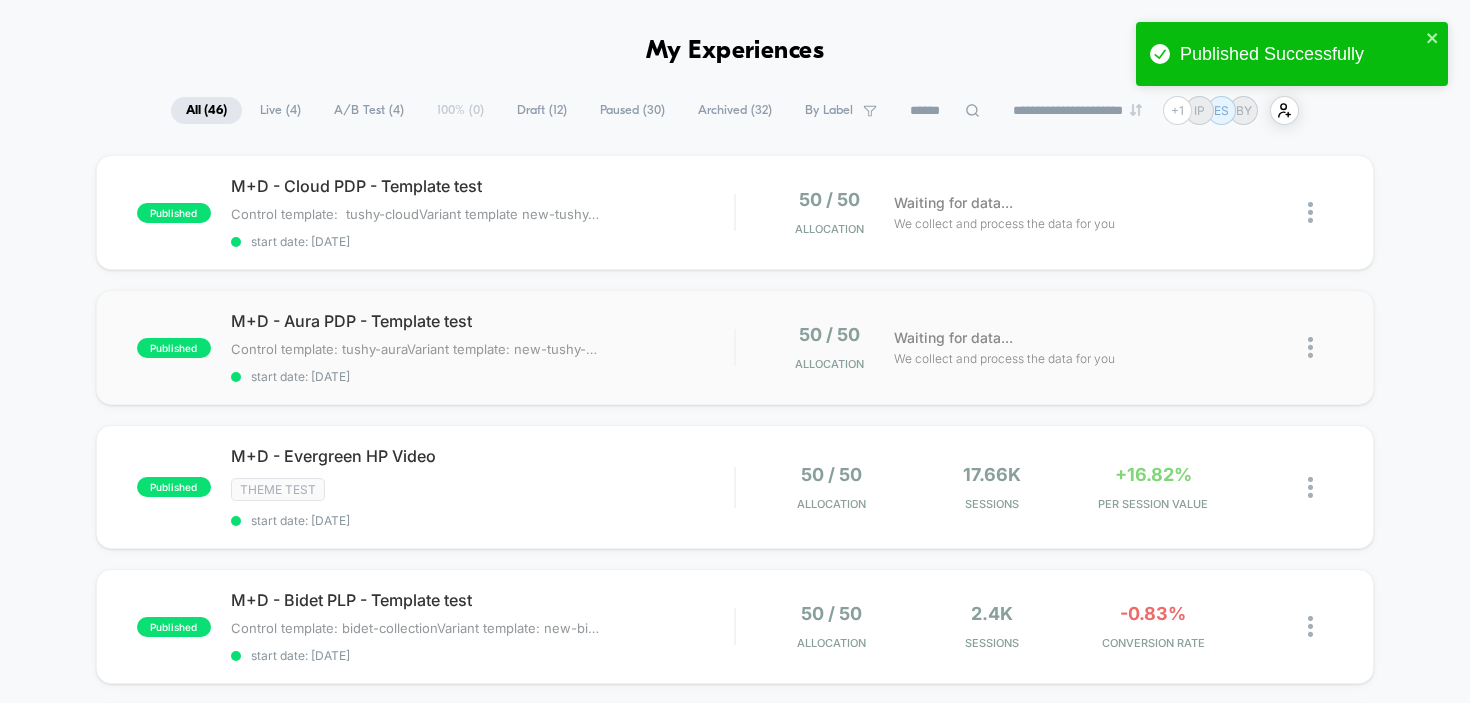scroll, scrollTop: 0, scrollLeft: 0, axis: both 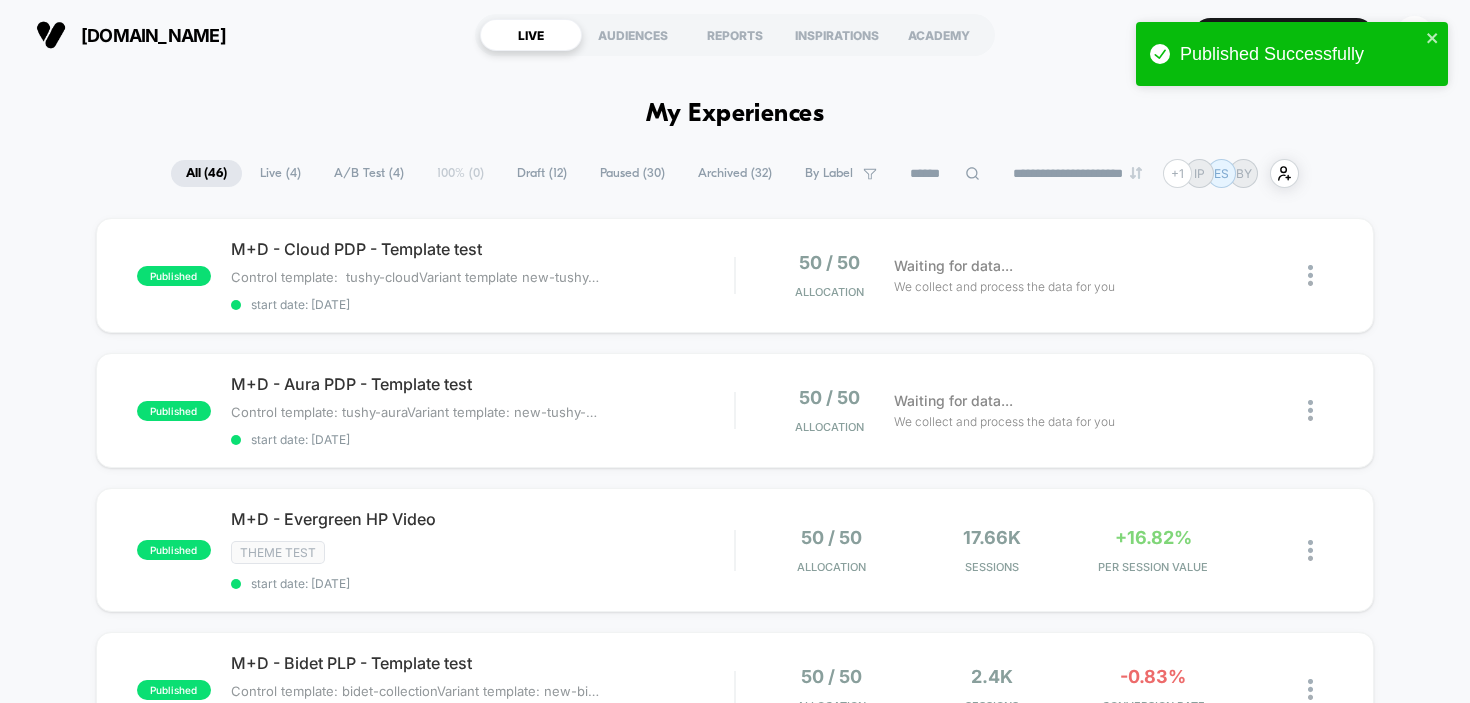 click on "Draft ( 12 )" at bounding box center (542, 173) 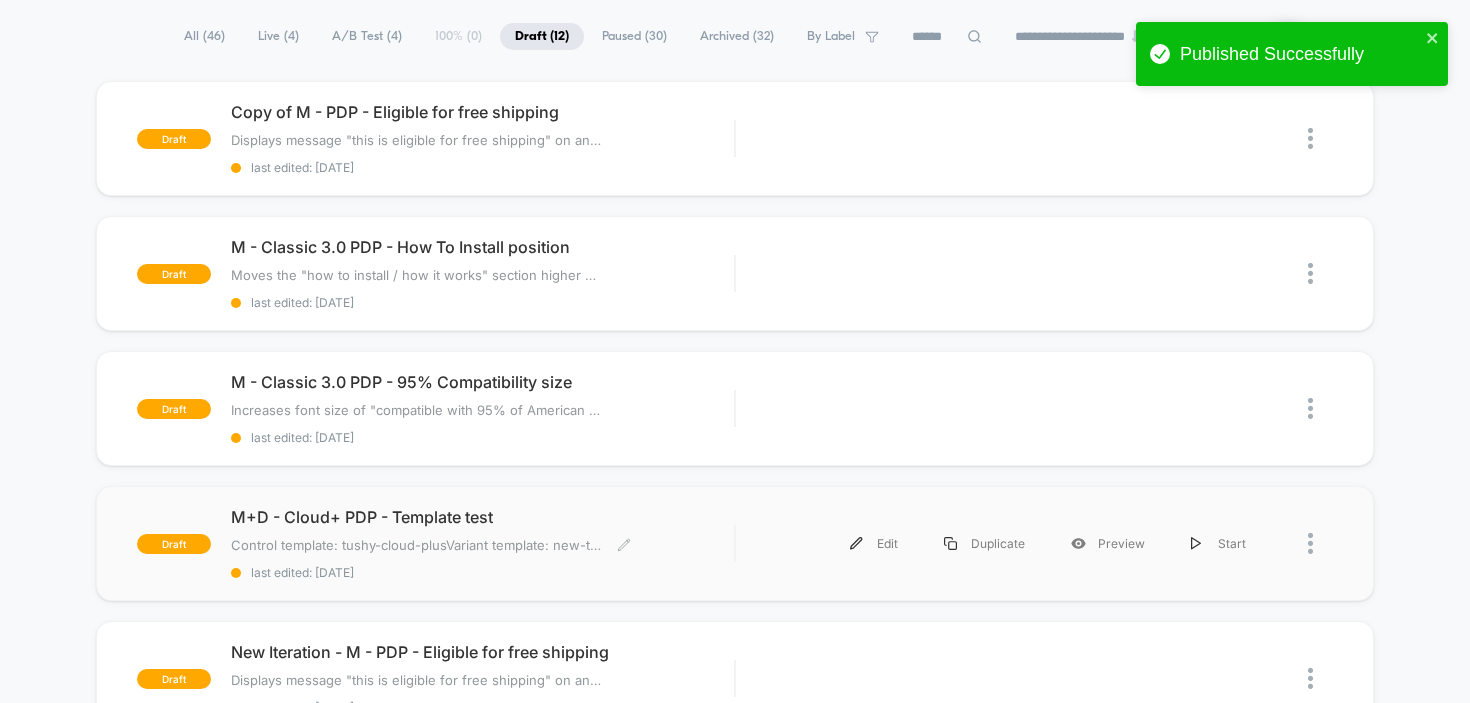 scroll, scrollTop: 205, scrollLeft: 0, axis: vertical 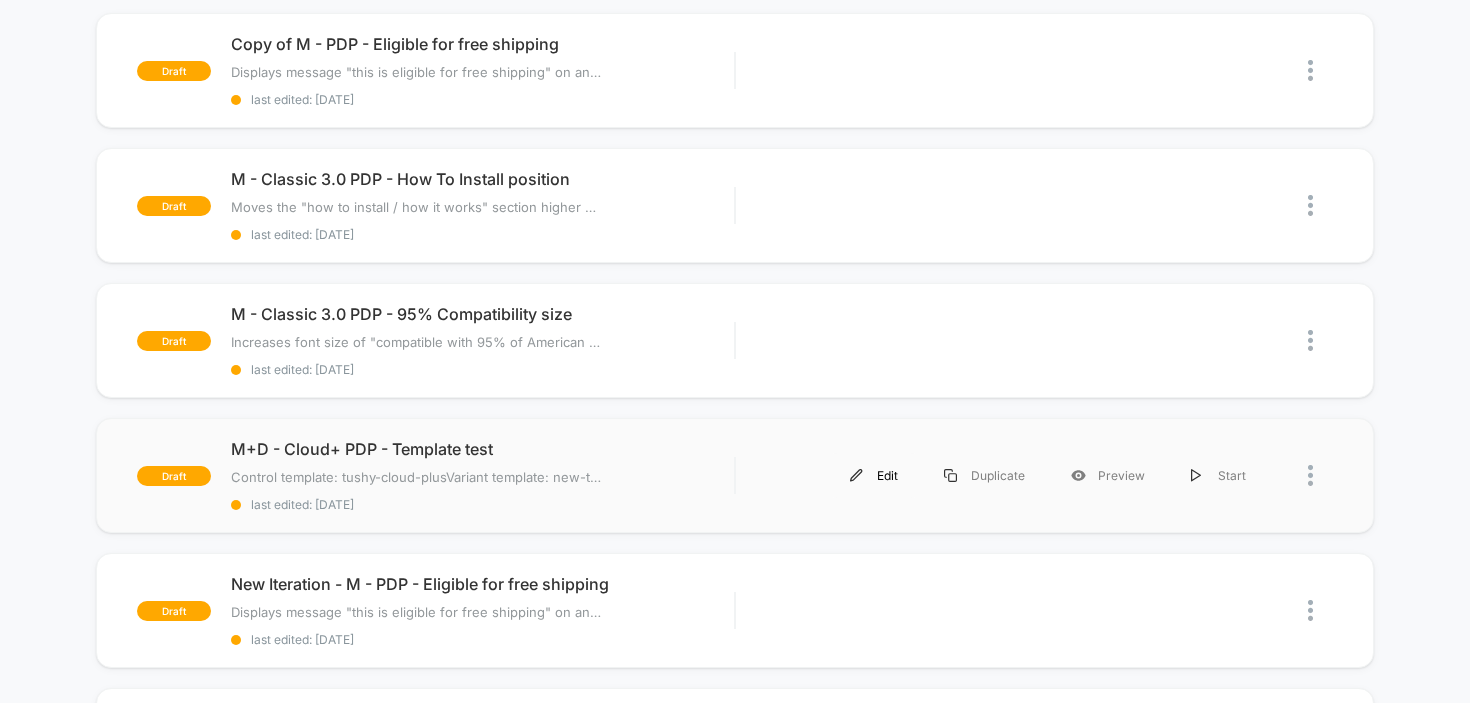 click on "Edit" at bounding box center [874, 475] 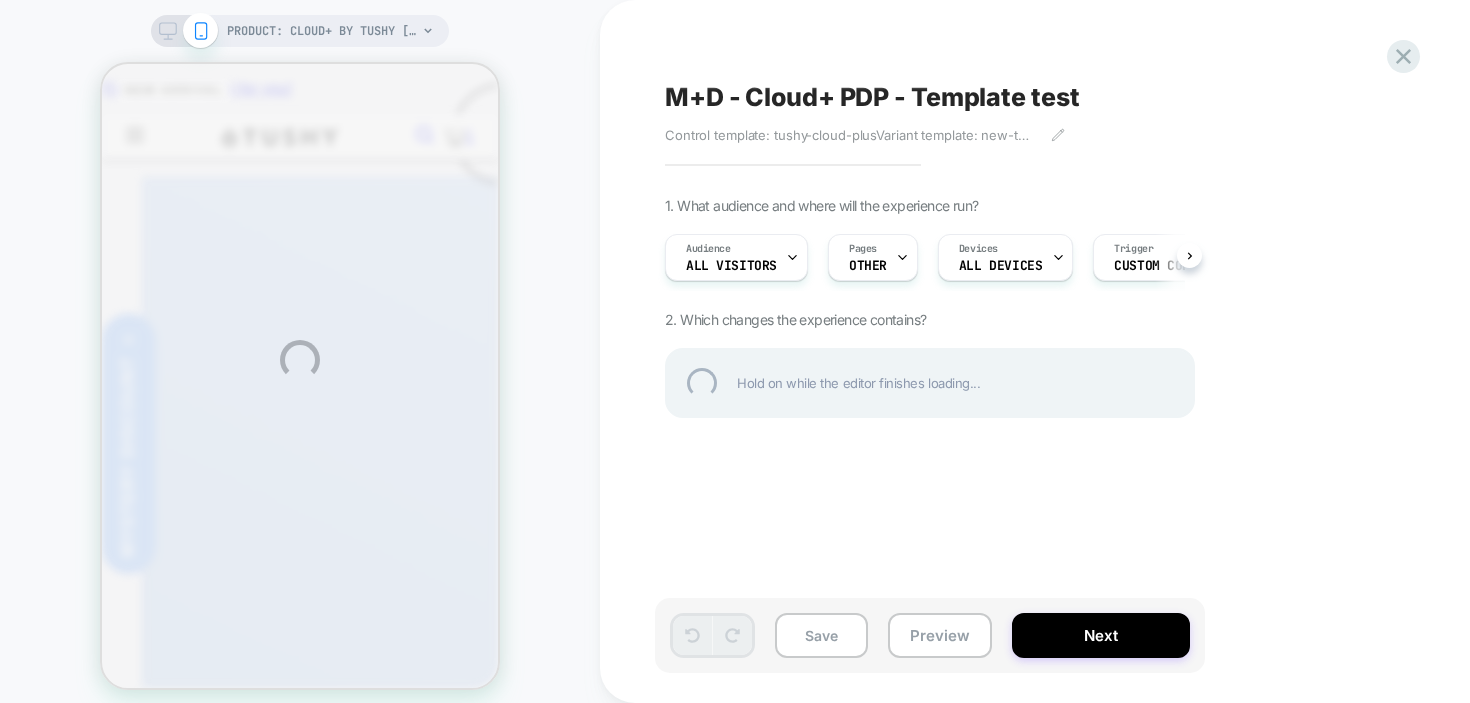 scroll, scrollTop: 0, scrollLeft: 0, axis: both 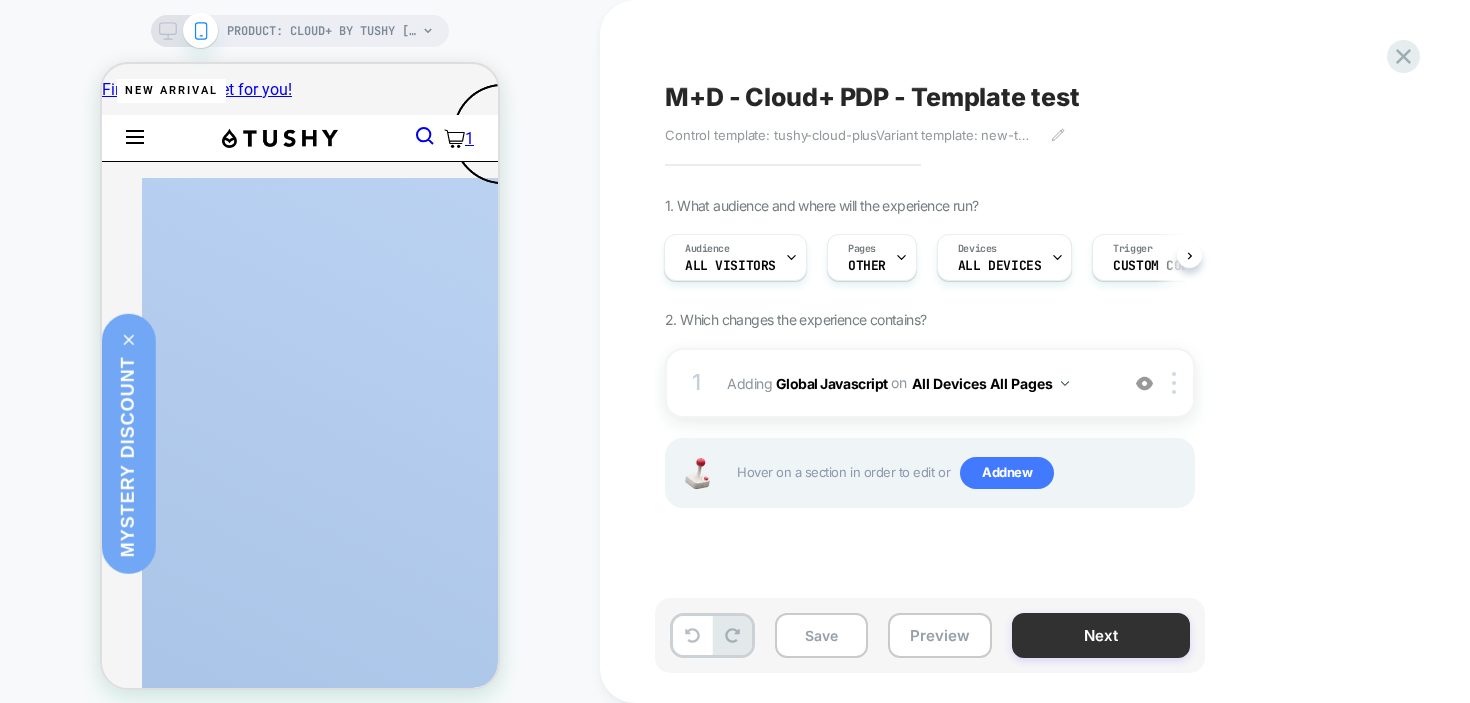 click on "Next" at bounding box center (1101, 635) 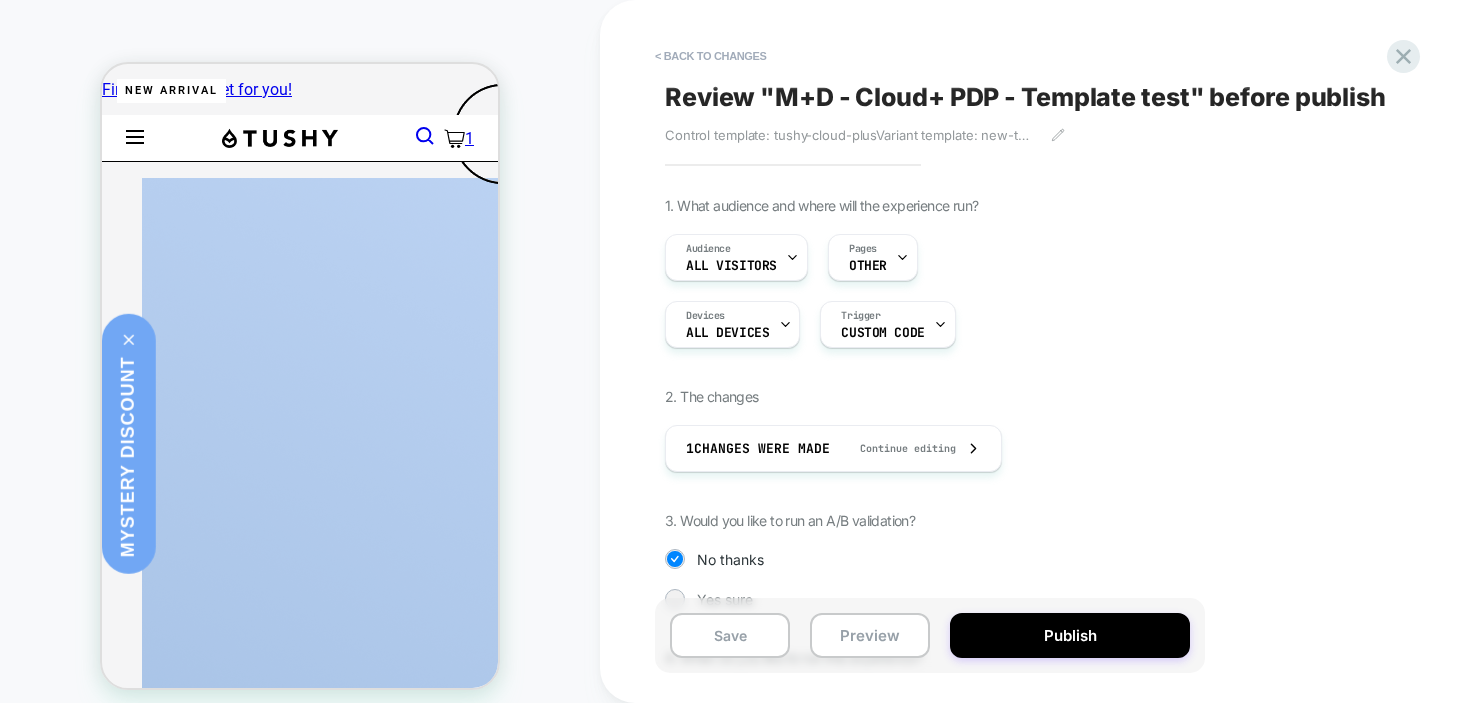 scroll, scrollTop: 172, scrollLeft: 0, axis: vertical 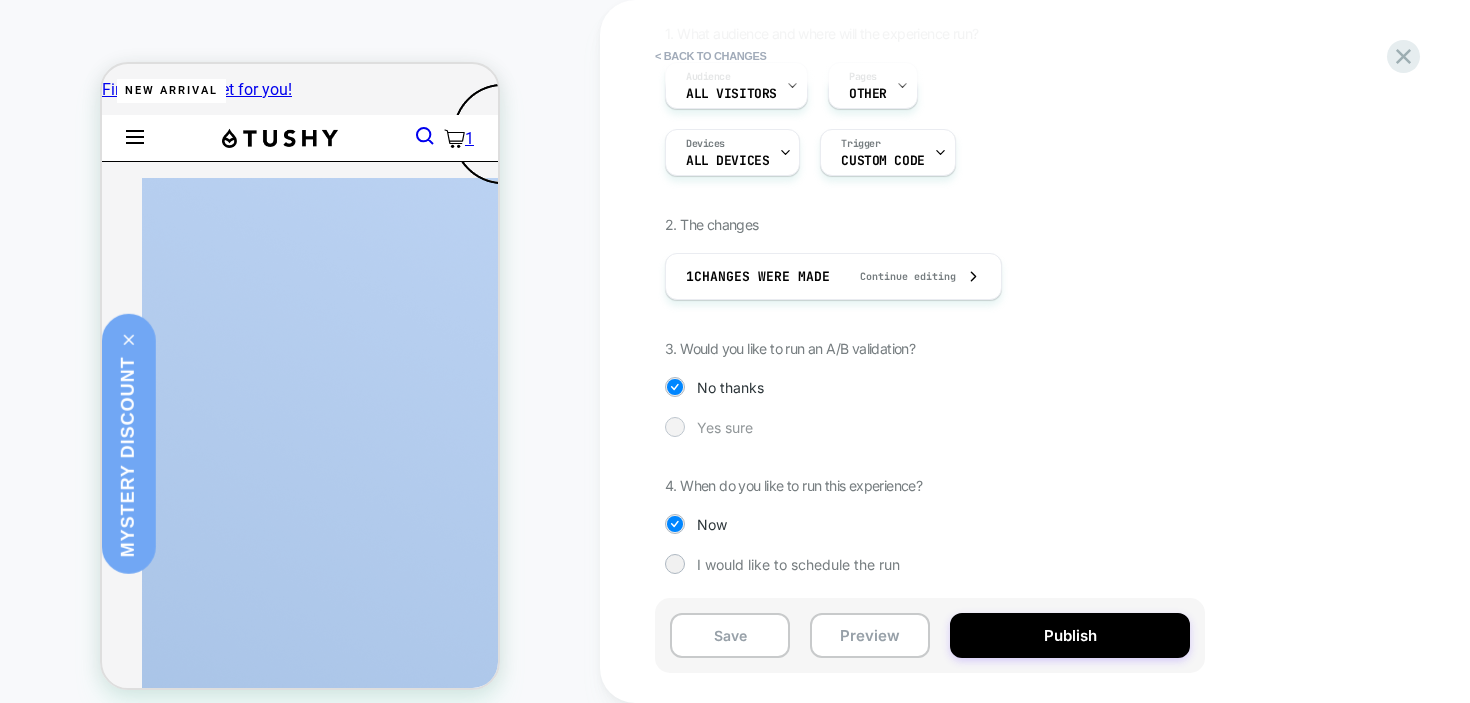 click on "Yes sure" at bounding box center (725, 427) 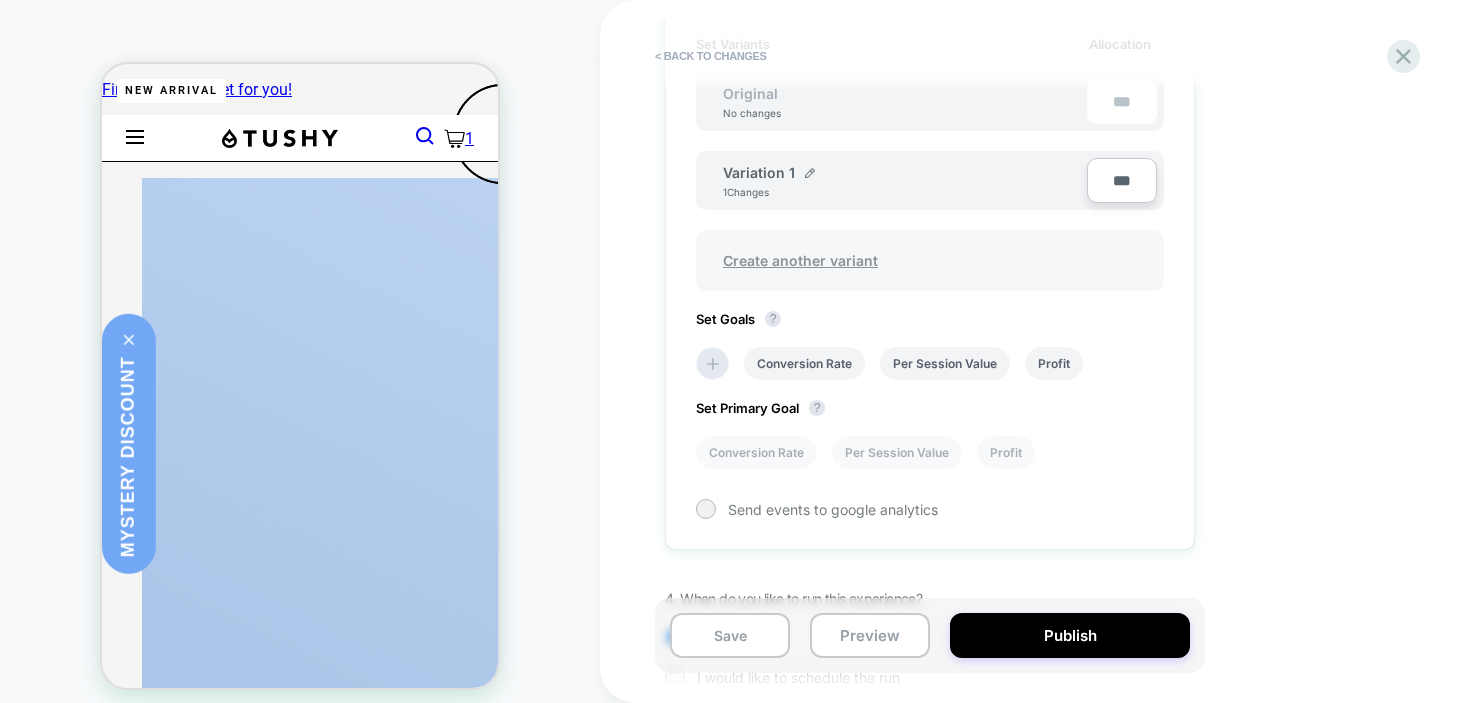 scroll, scrollTop: 608, scrollLeft: 0, axis: vertical 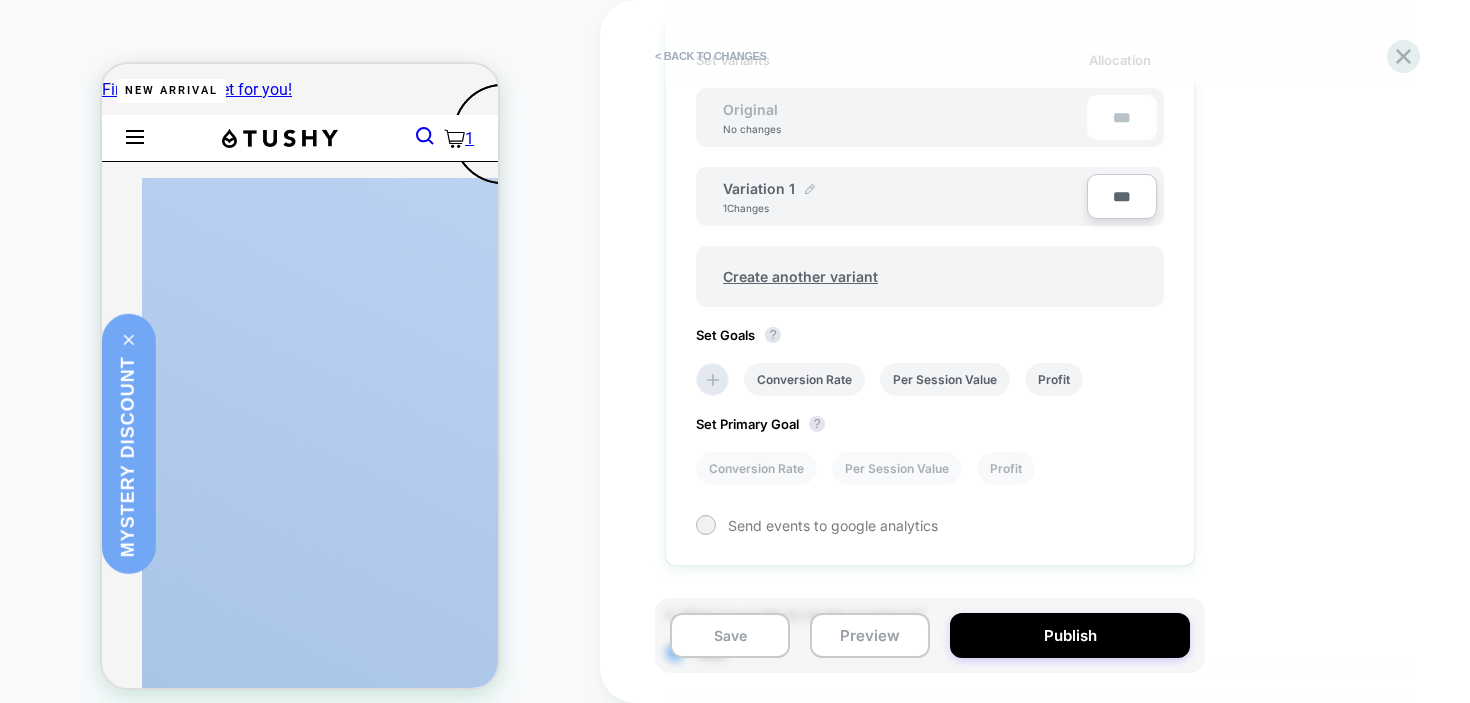click at bounding box center (810, 189) 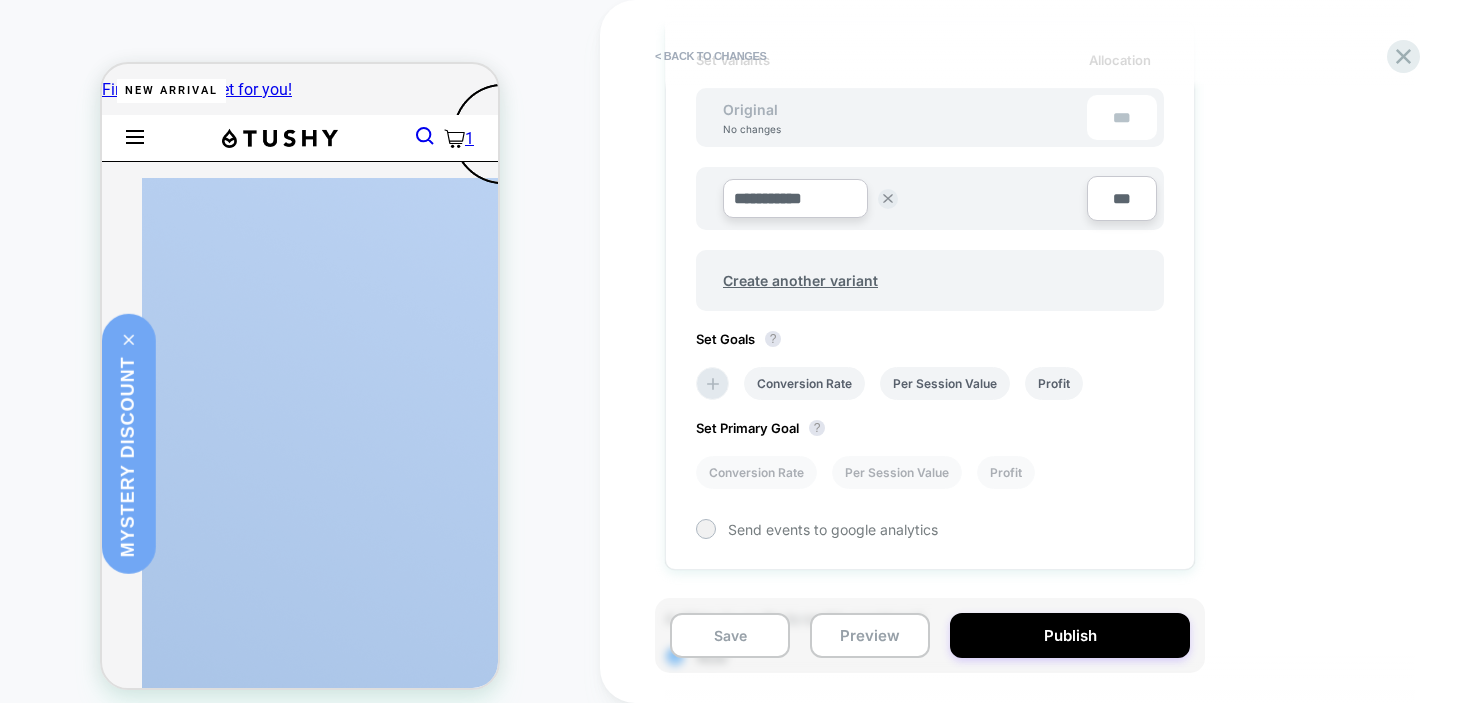 drag, startPoint x: 815, startPoint y: 194, endPoint x: 654, endPoint y: 172, distance: 162.49615 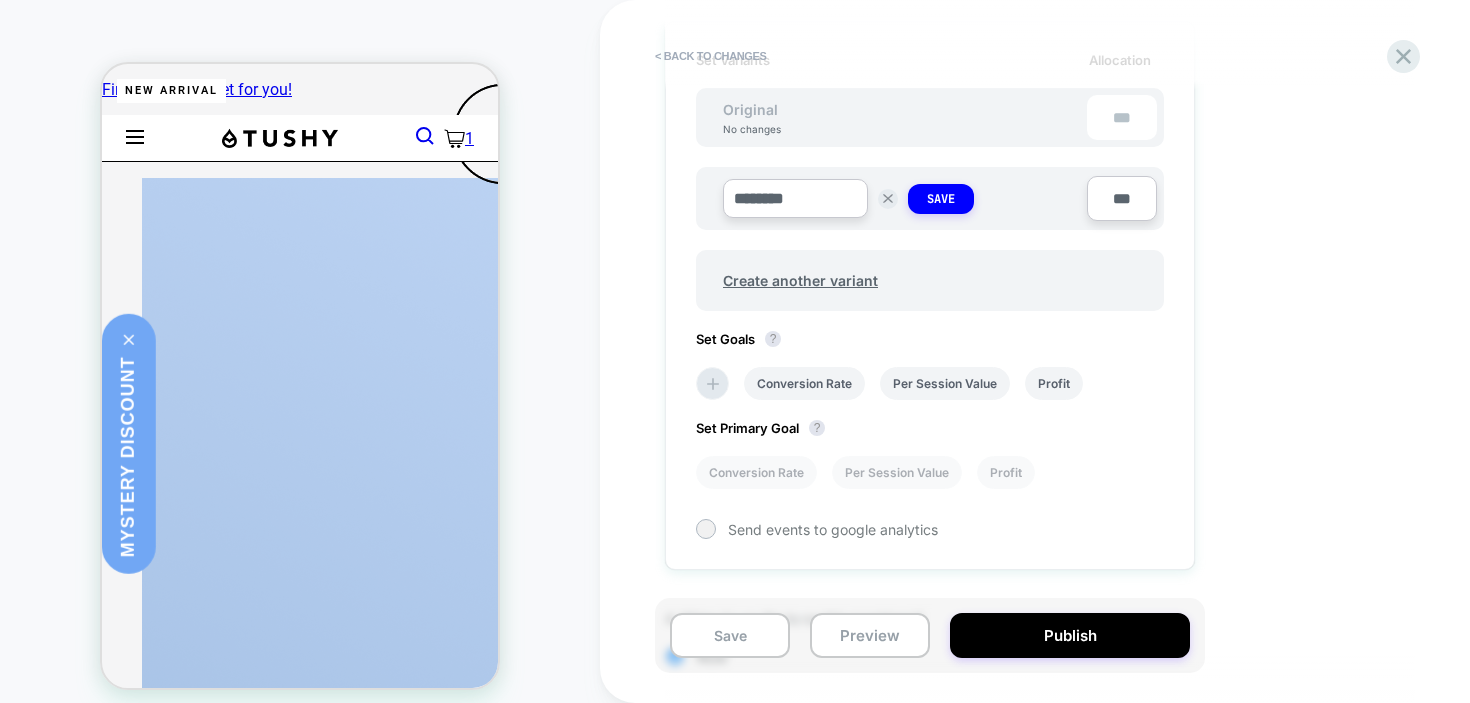 type on "********" 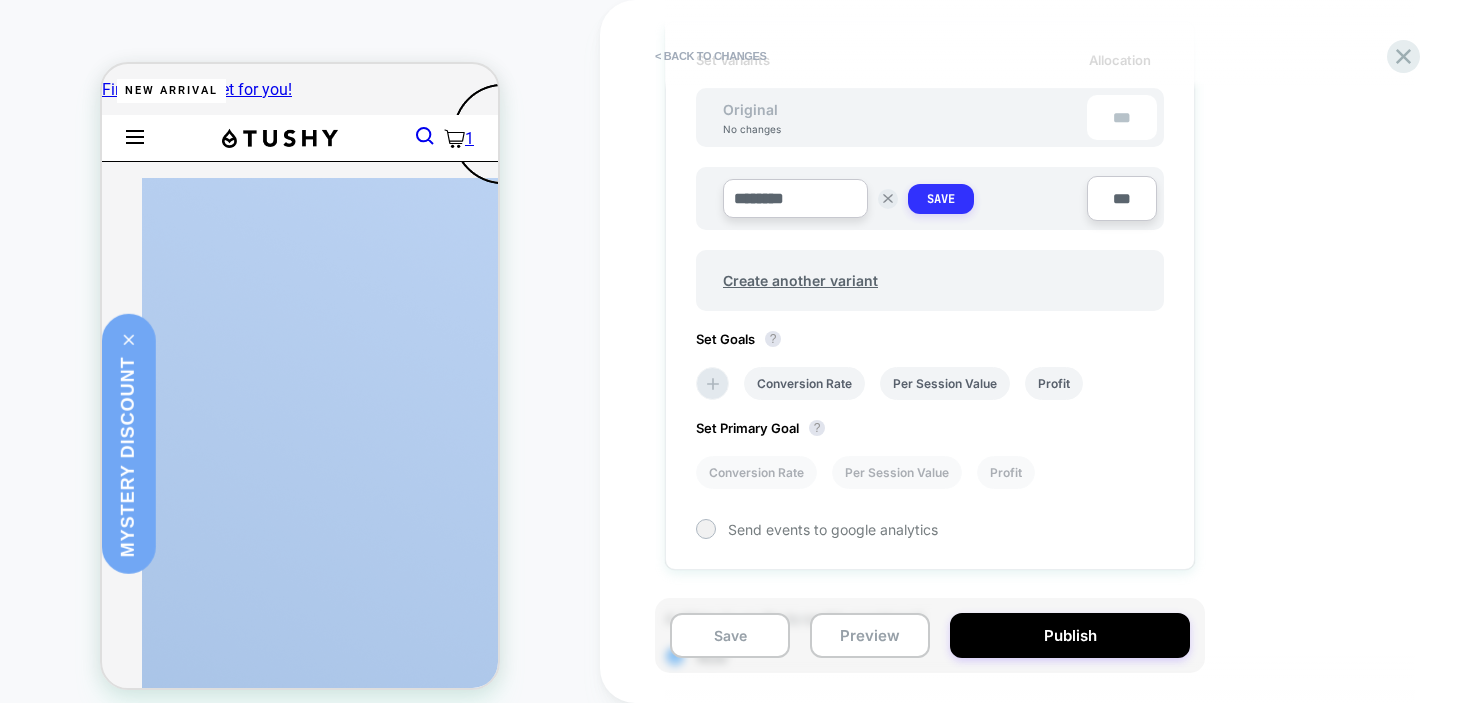 click on "Save" at bounding box center (941, 199) 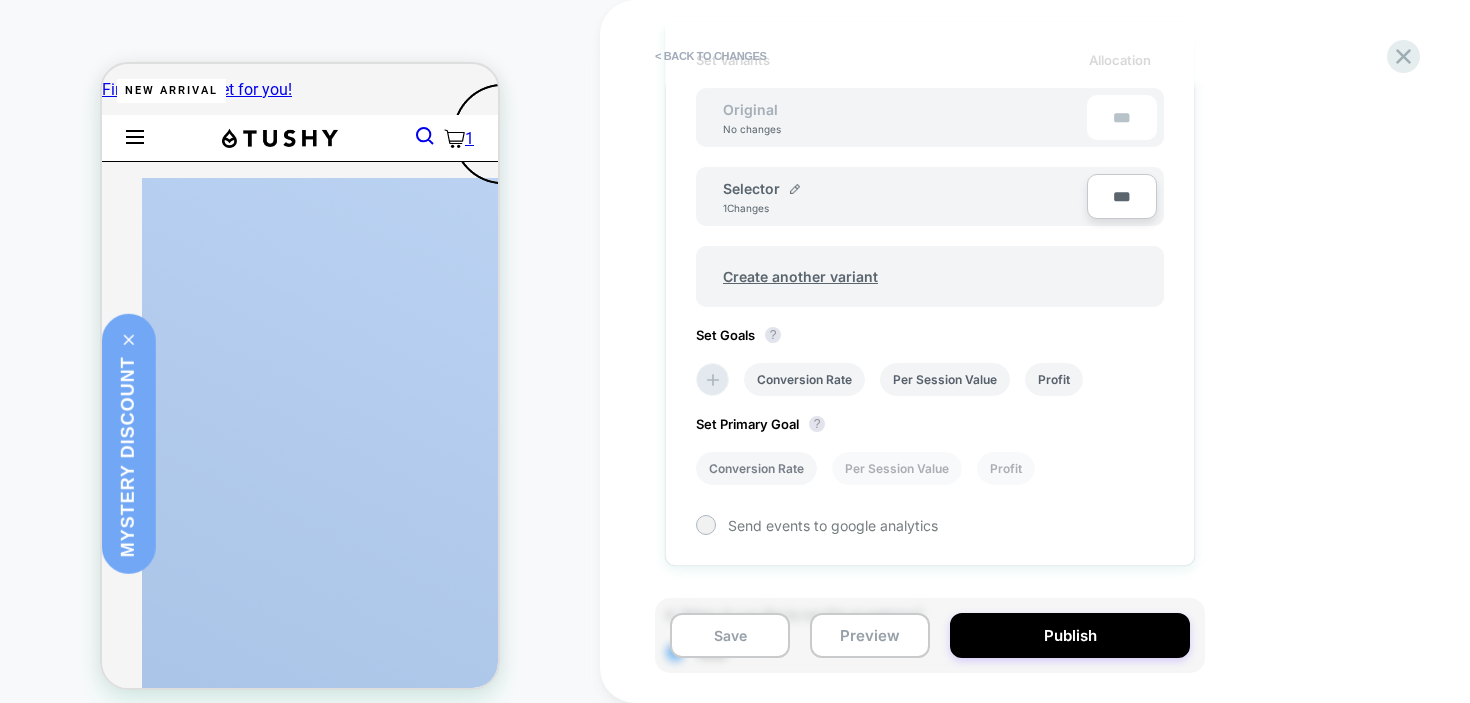 click on "Set Variants Allocation Original No changes *** Selector 1  Changes *** Create another variant Set Goals ? Conversion Rate Per Session Value Profit Set Primary Goal ? Conversion Rate Per Session Value Profit Send events to google analytics" at bounding box center (930, 293) 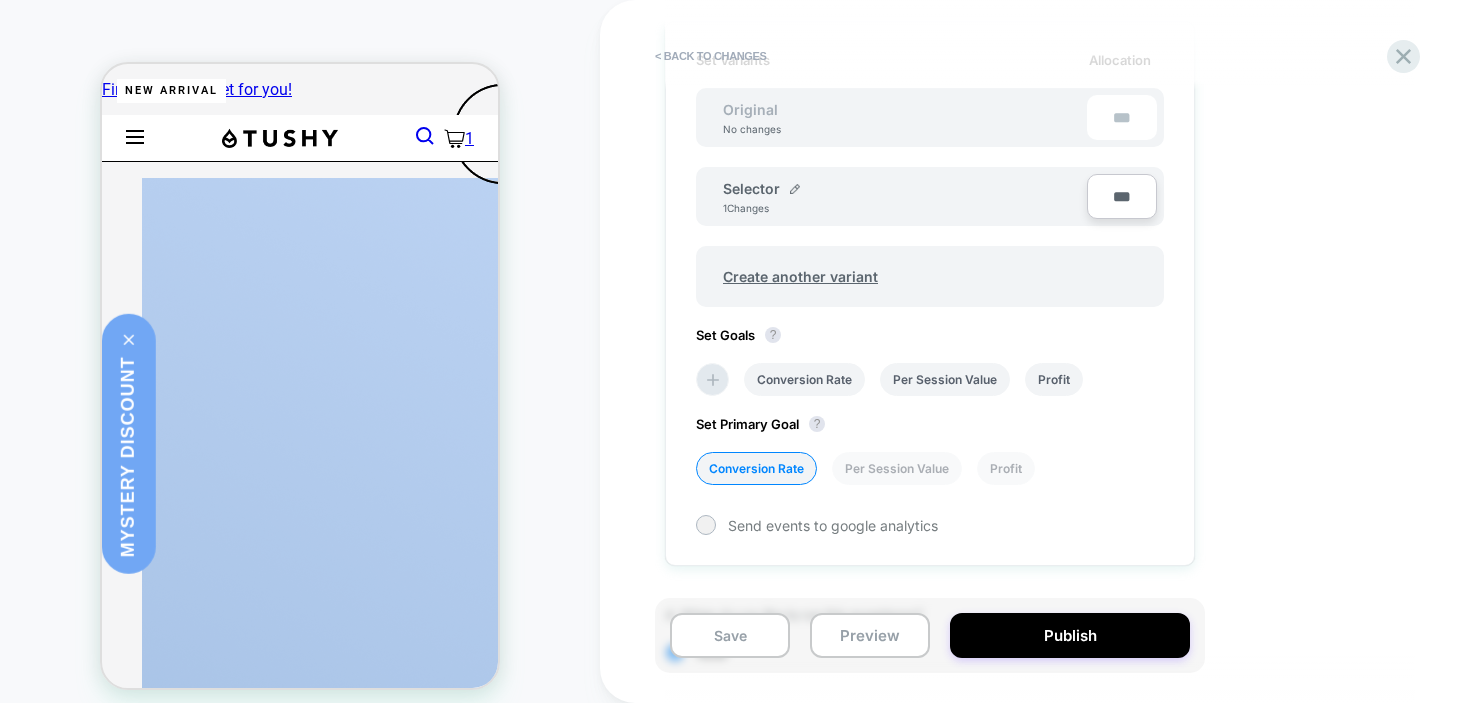 scroll, scrollTop: 738, scrollLeft: 0, axis: vertical 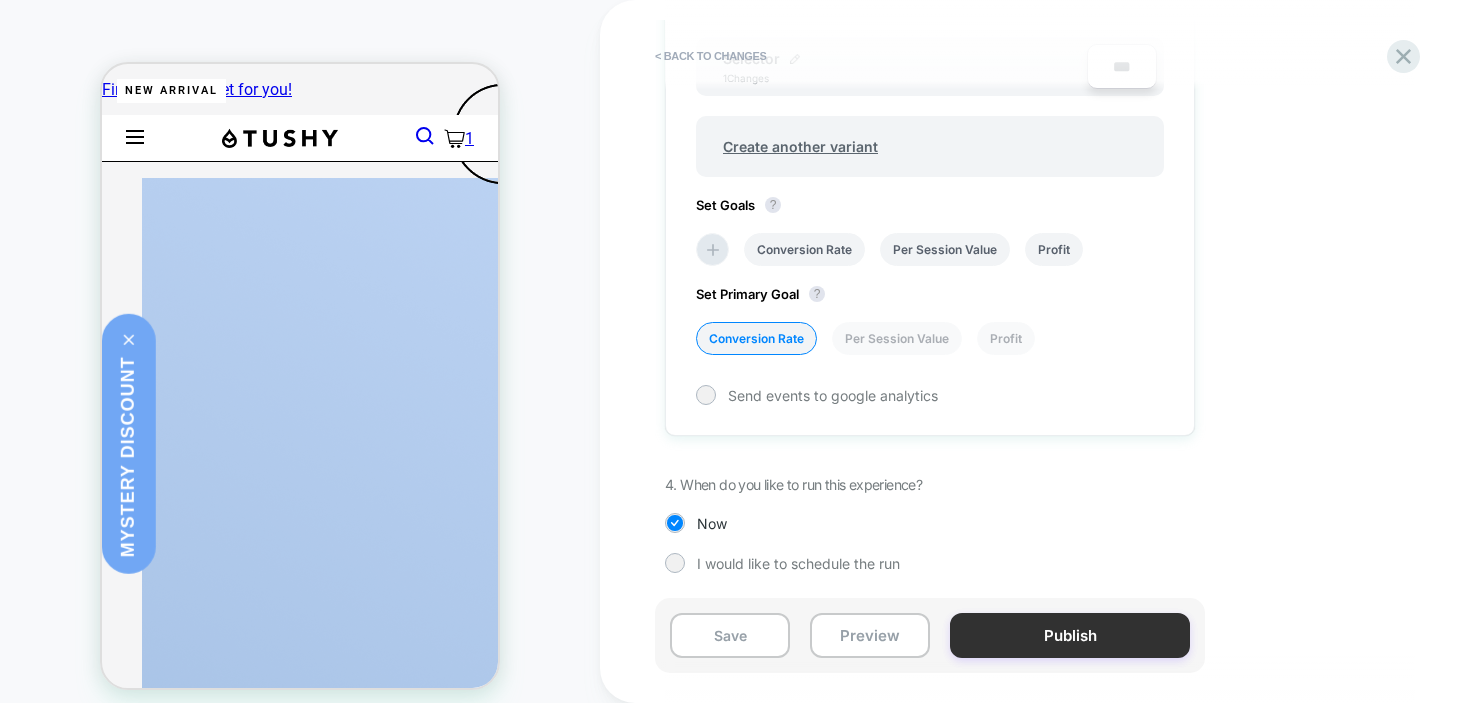 click on "Publish" at bounding box center (1070, 635) 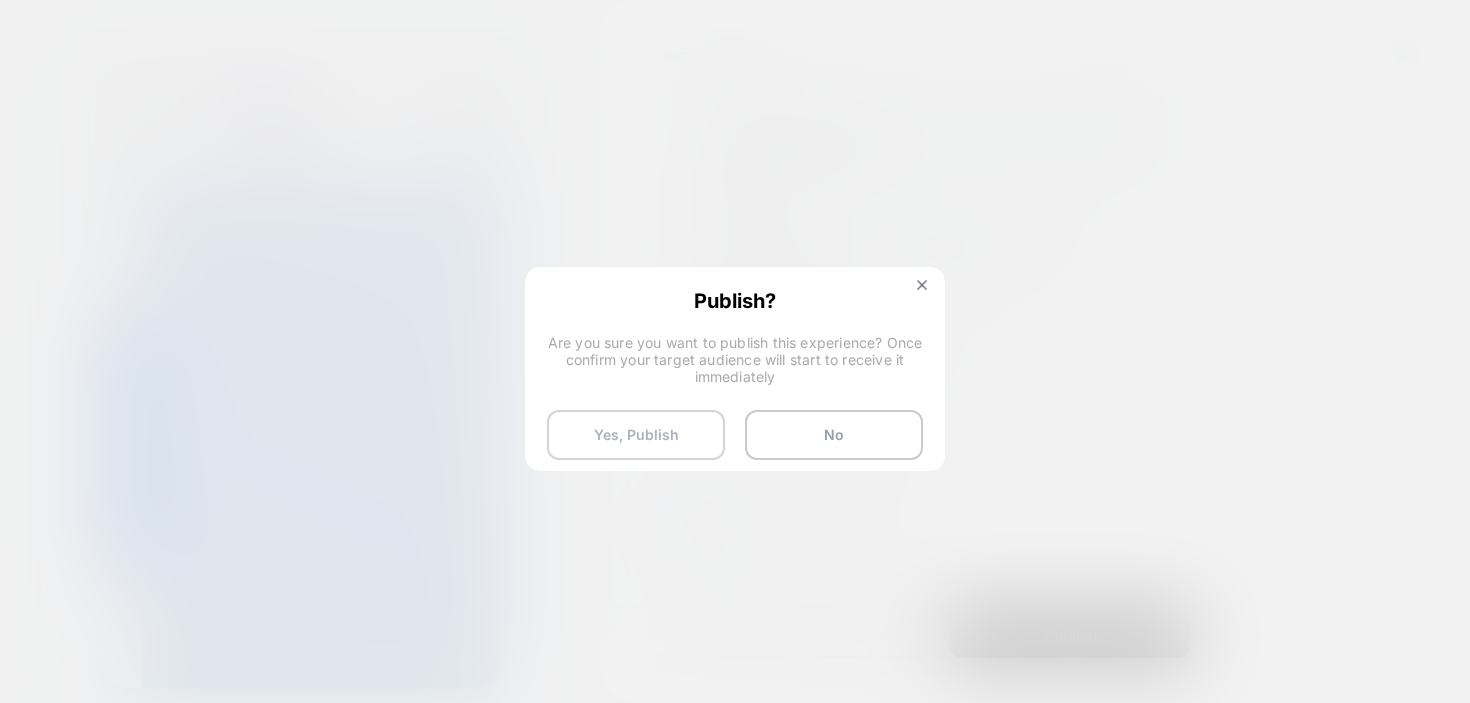 click on "Yes, Publish" at bounding box center [636, 435] 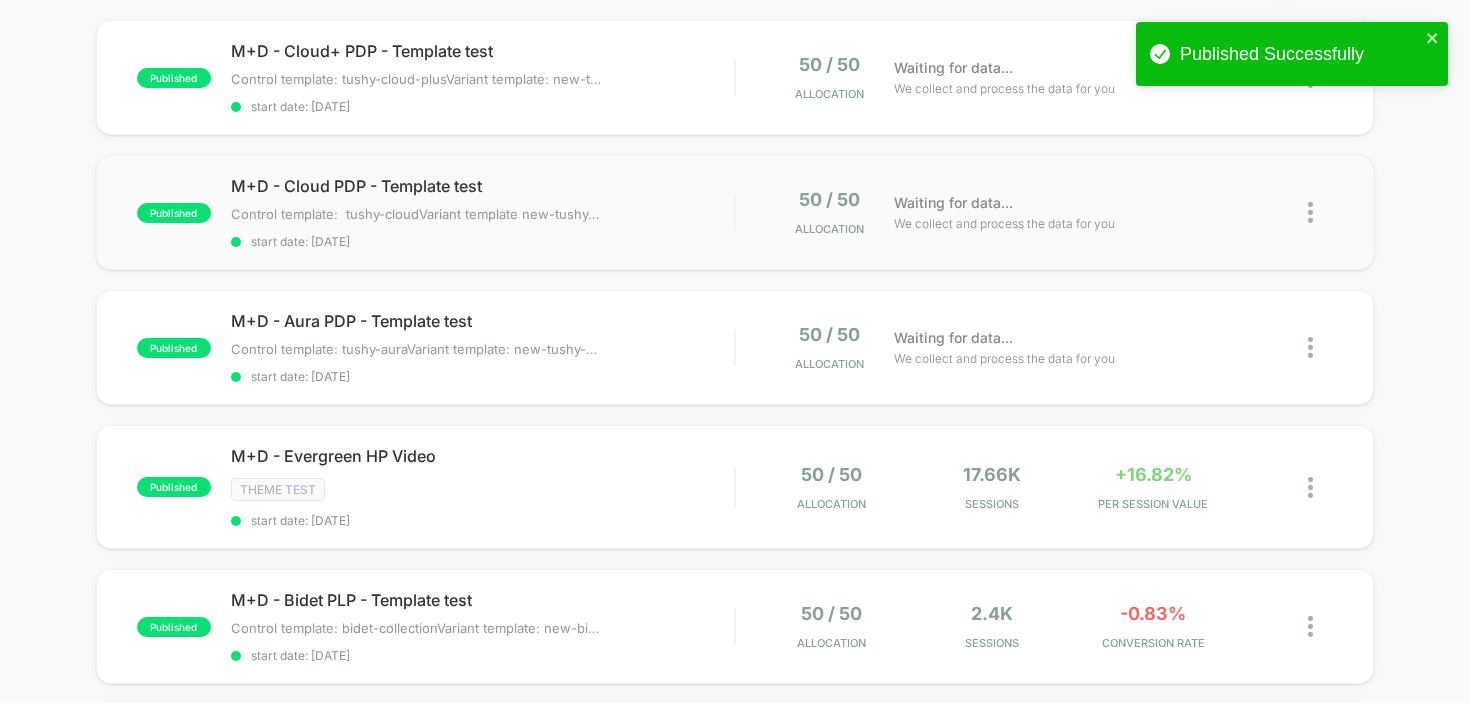 scroll, scrollTop: 200, scrollLeft: 0, axis: vertical 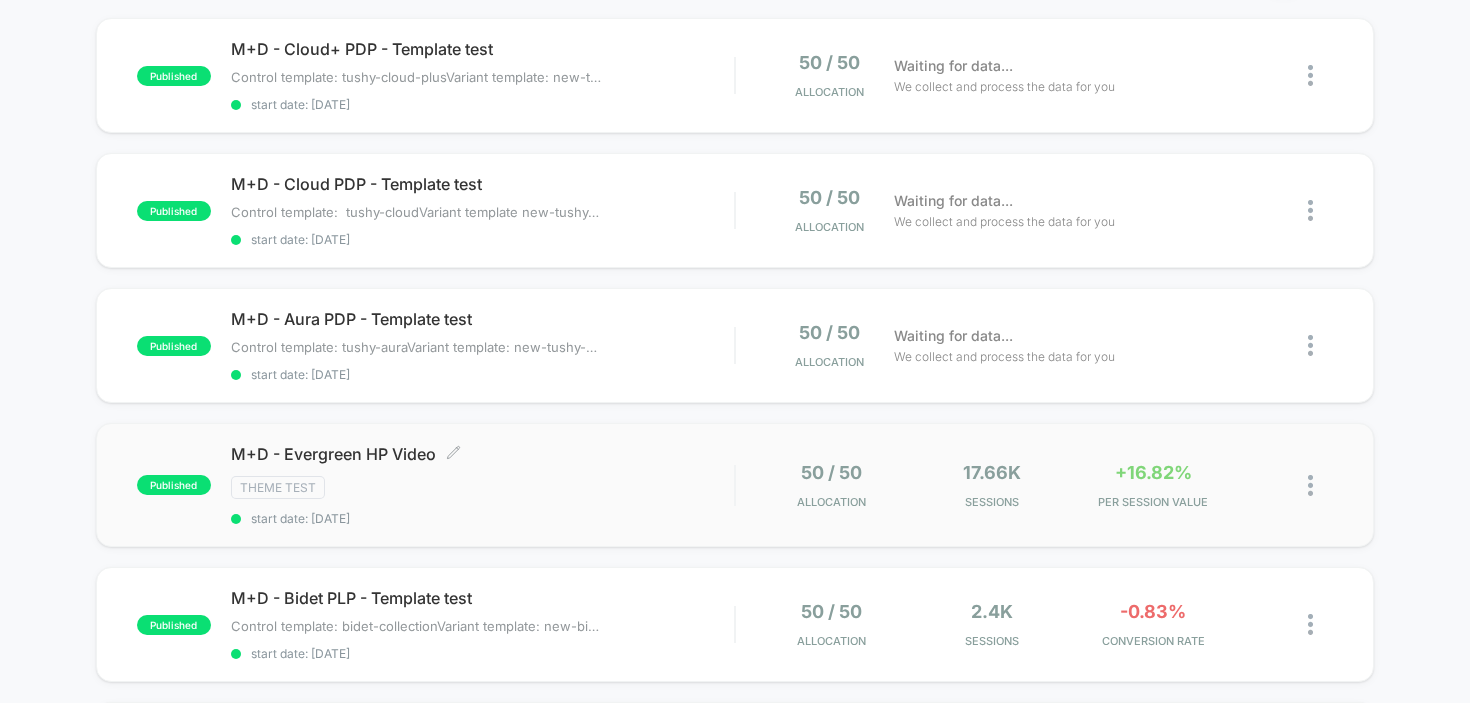 click on "Theme Test" at bounding box center [483, 487] 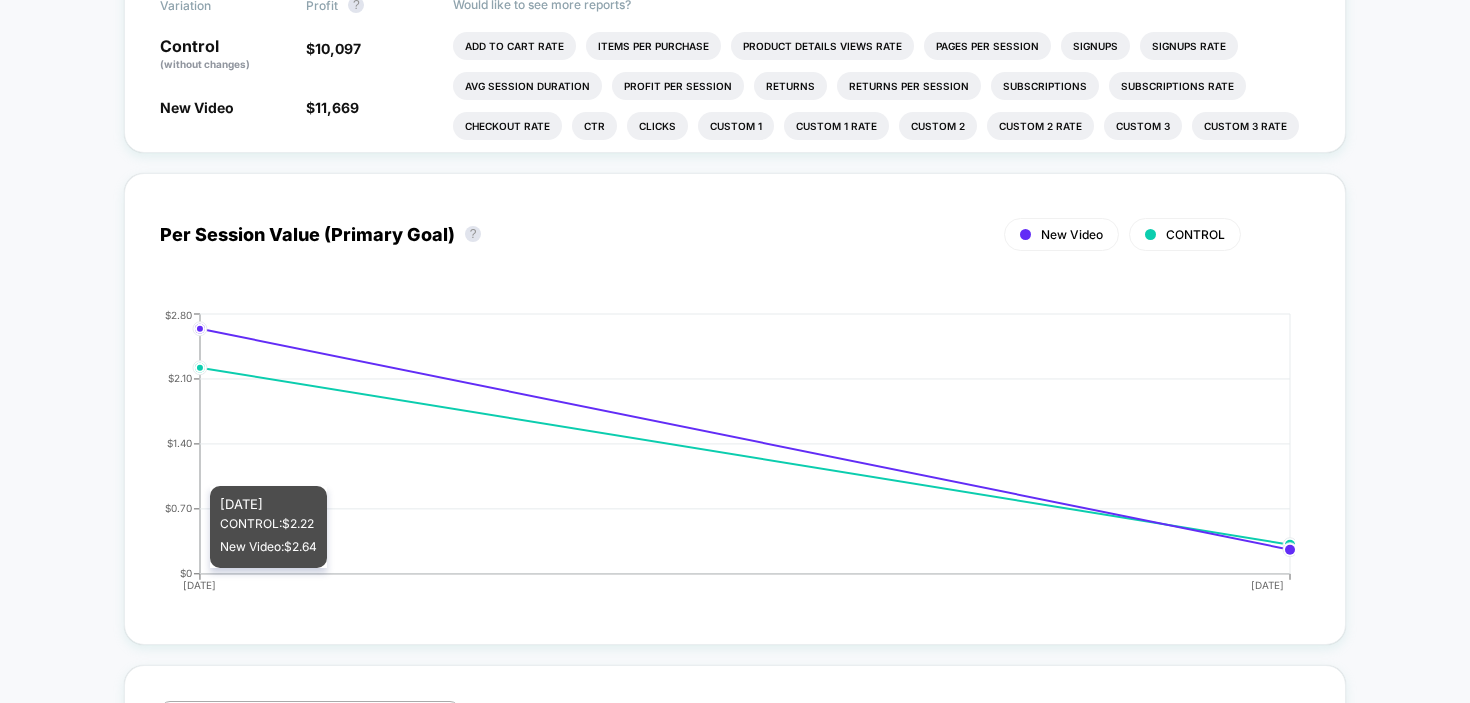 scroll, scrollTop: 717, scrollLeft: 0, axis: vertical 